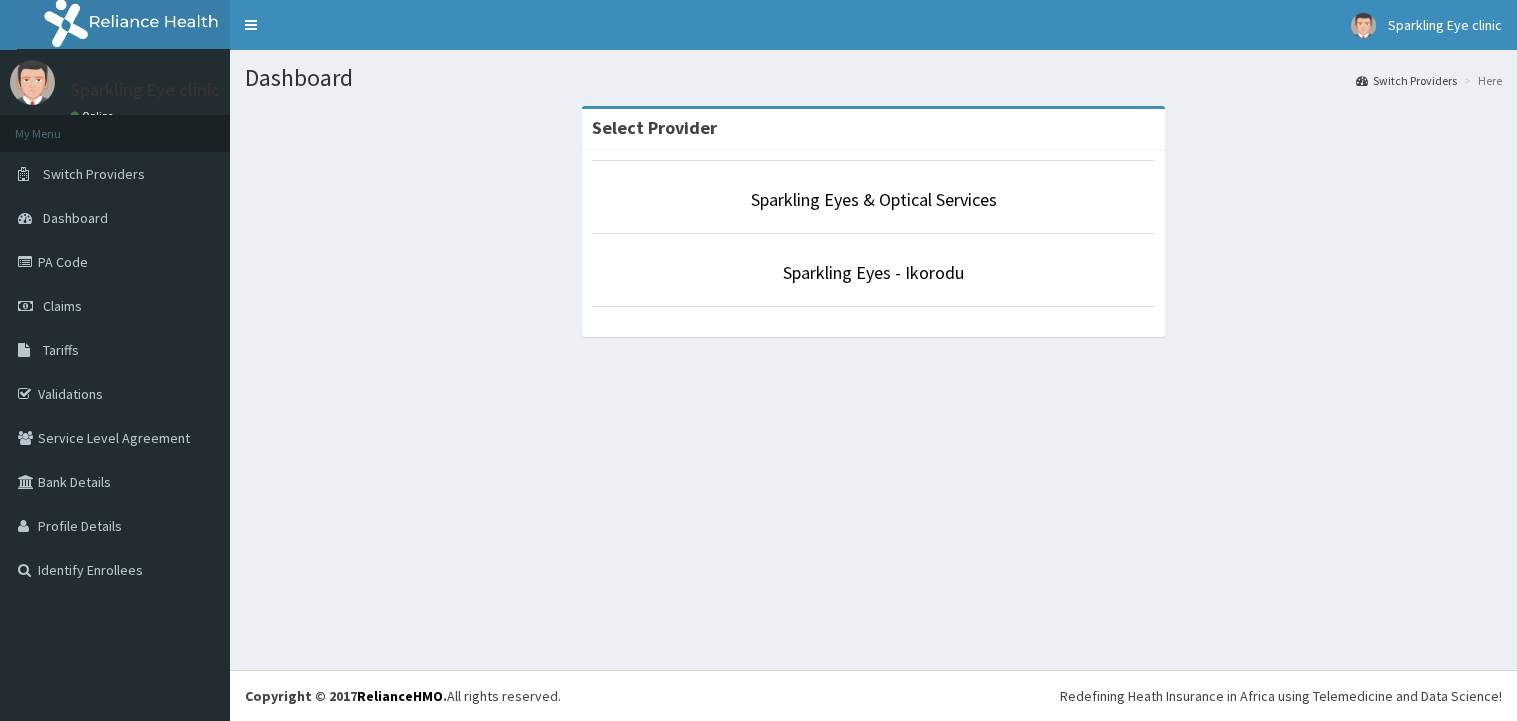 scroll, scrollTop: 0, scrollLeft: 0, axis: both 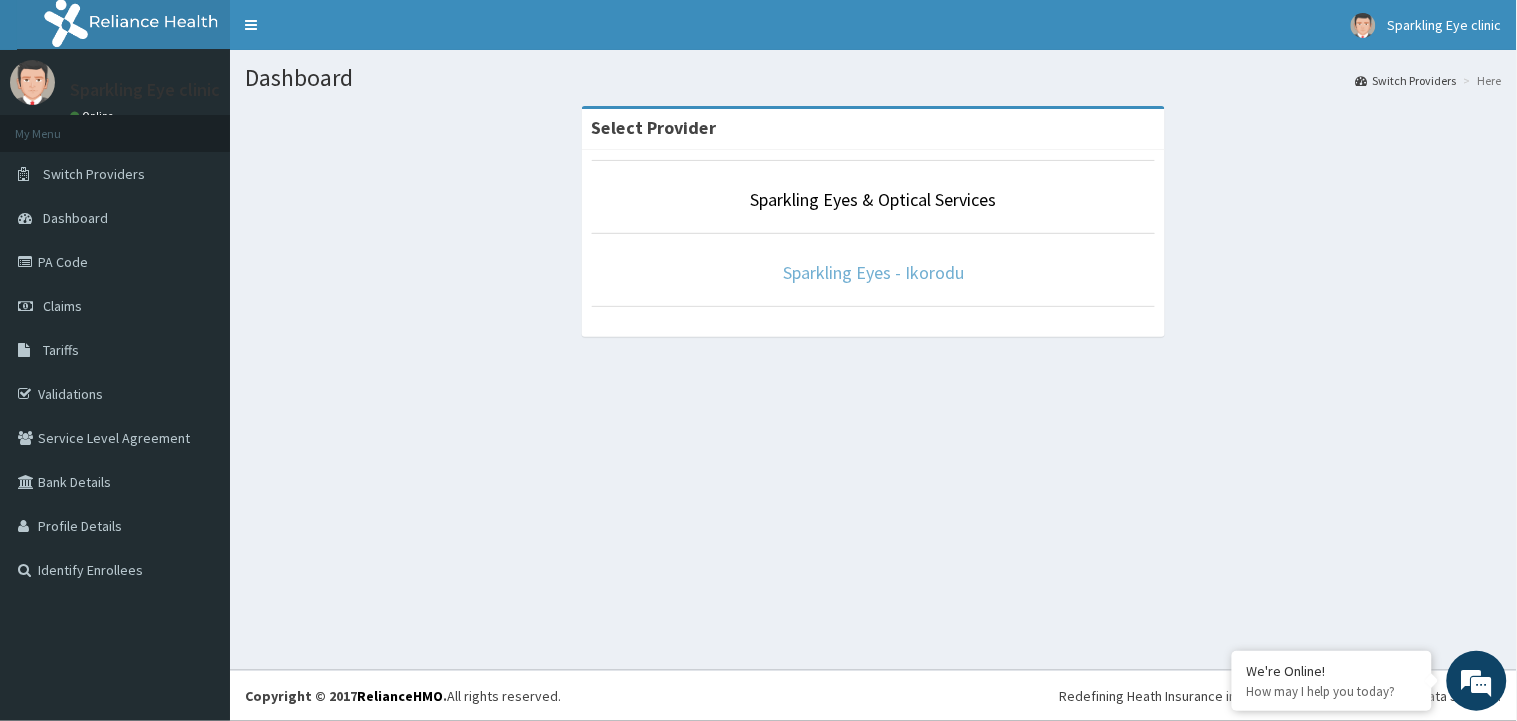 click on "Sparkling Eyes - Ikorodu" at bounding box center [873, 272] 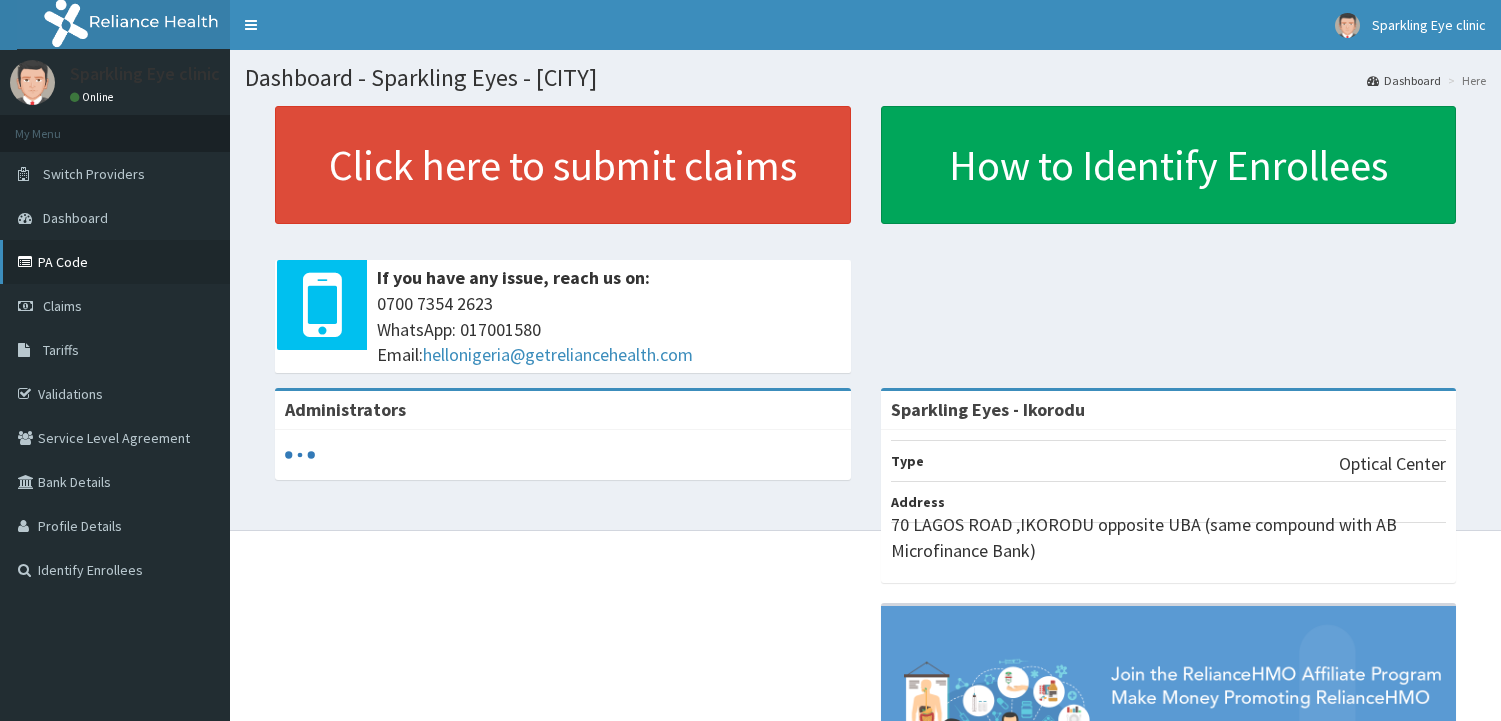scroll, scrollTop: 0, scrollLeft: 0, axis: both 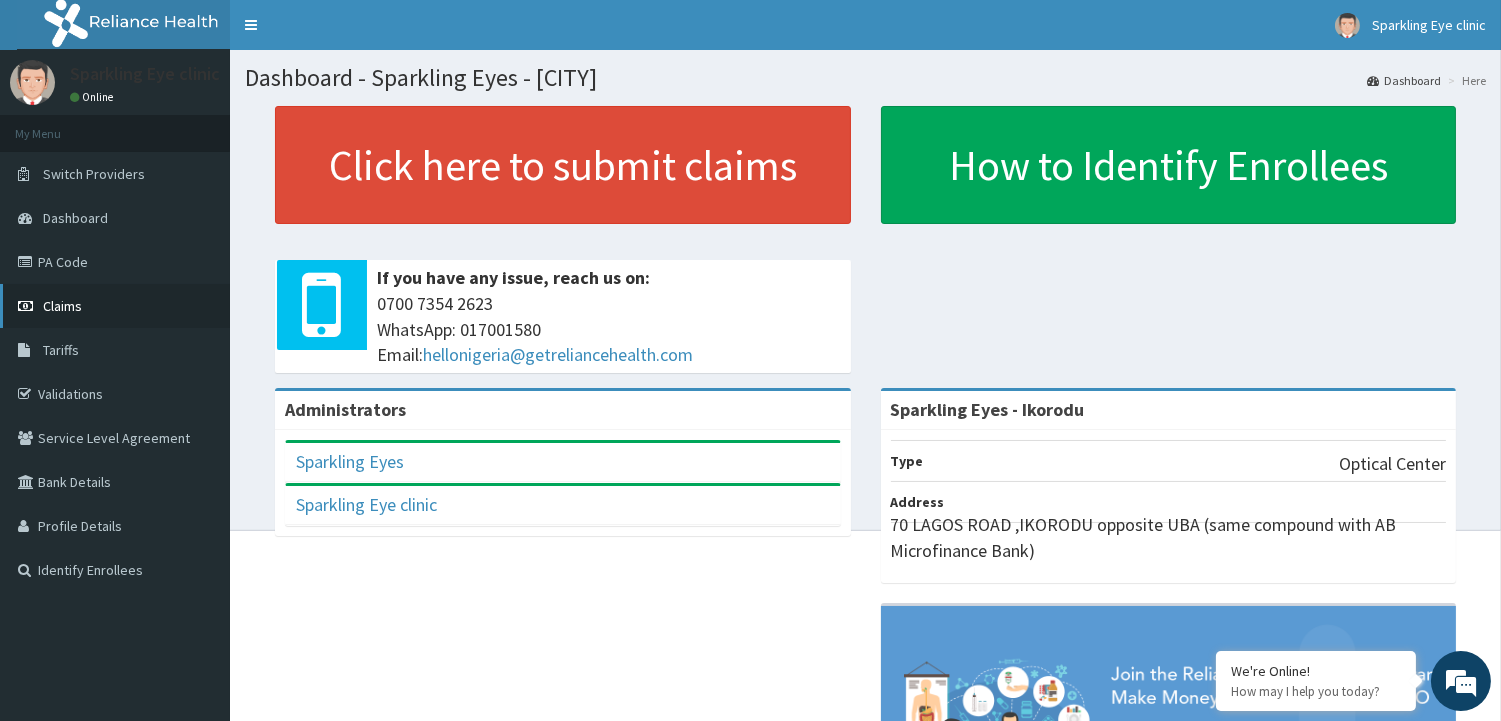 click on "Claims" at bounding box center (115, 306) 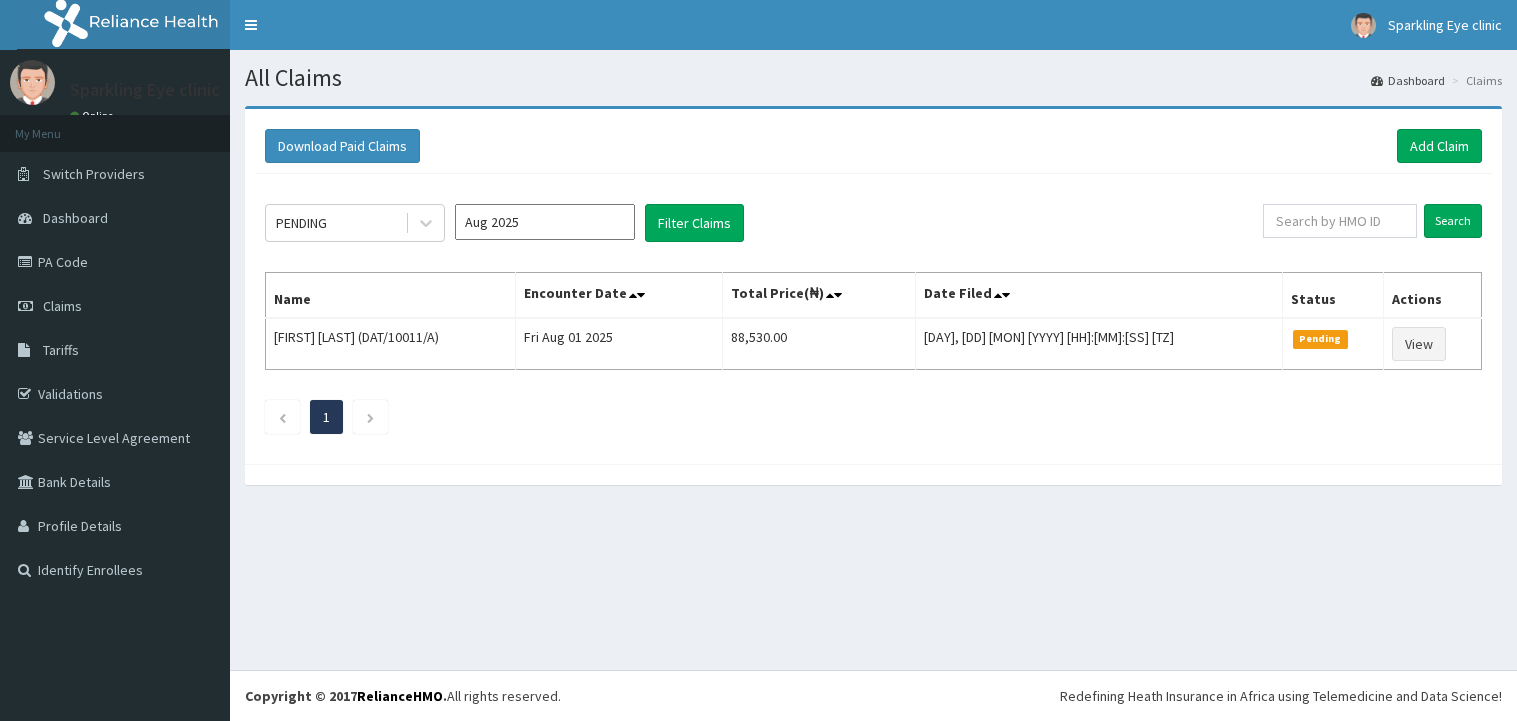 scroll, scrollTop: 0, scrollLeft: 0, axis: both 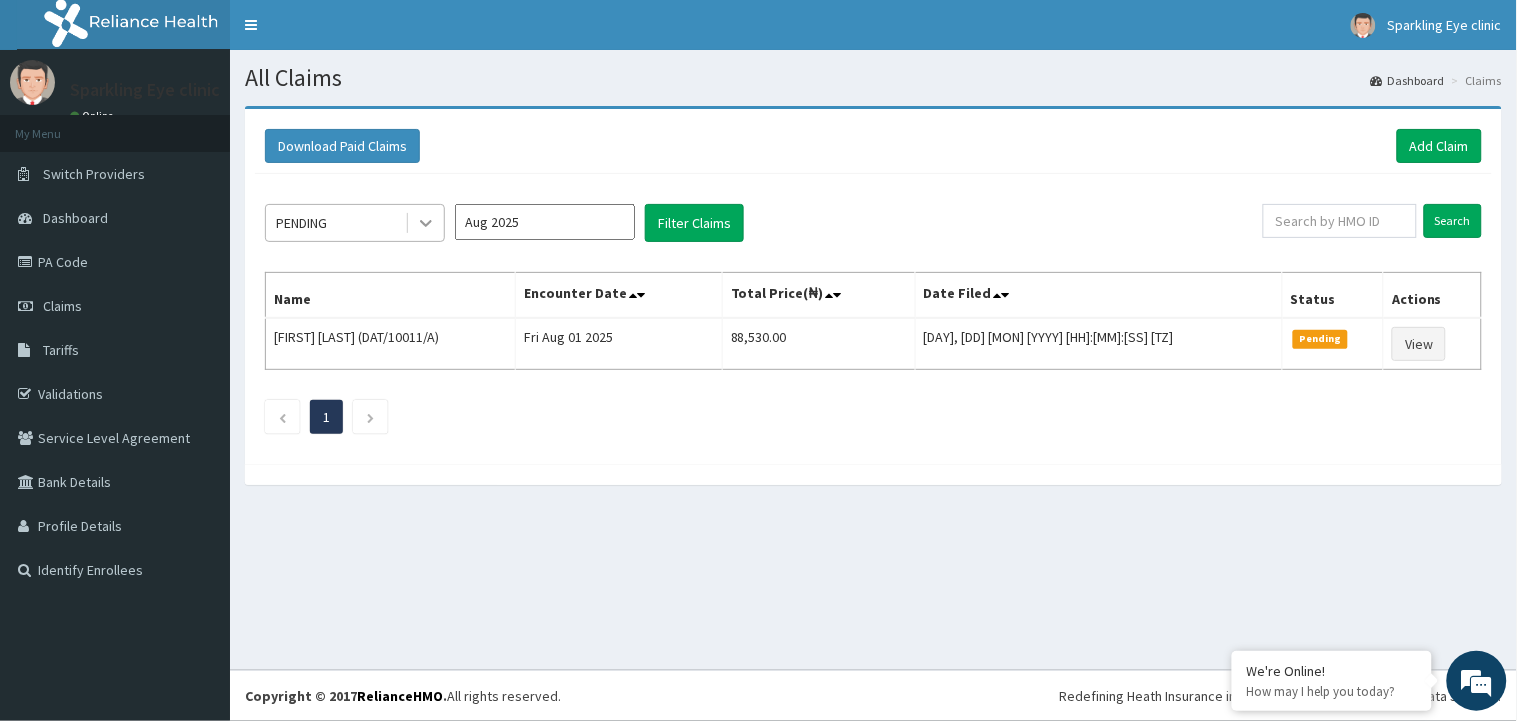 click 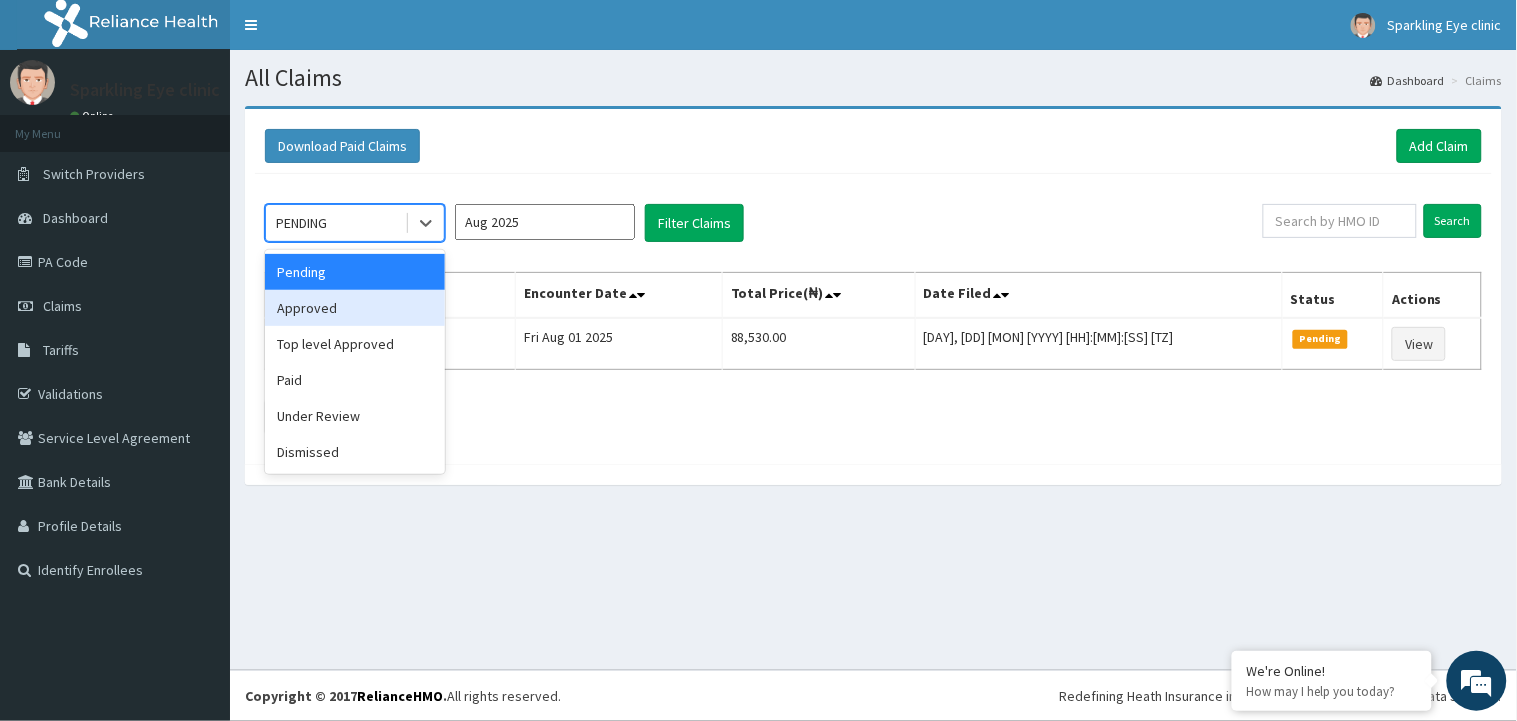 click on "Approved" at bounding box center (355, 308) 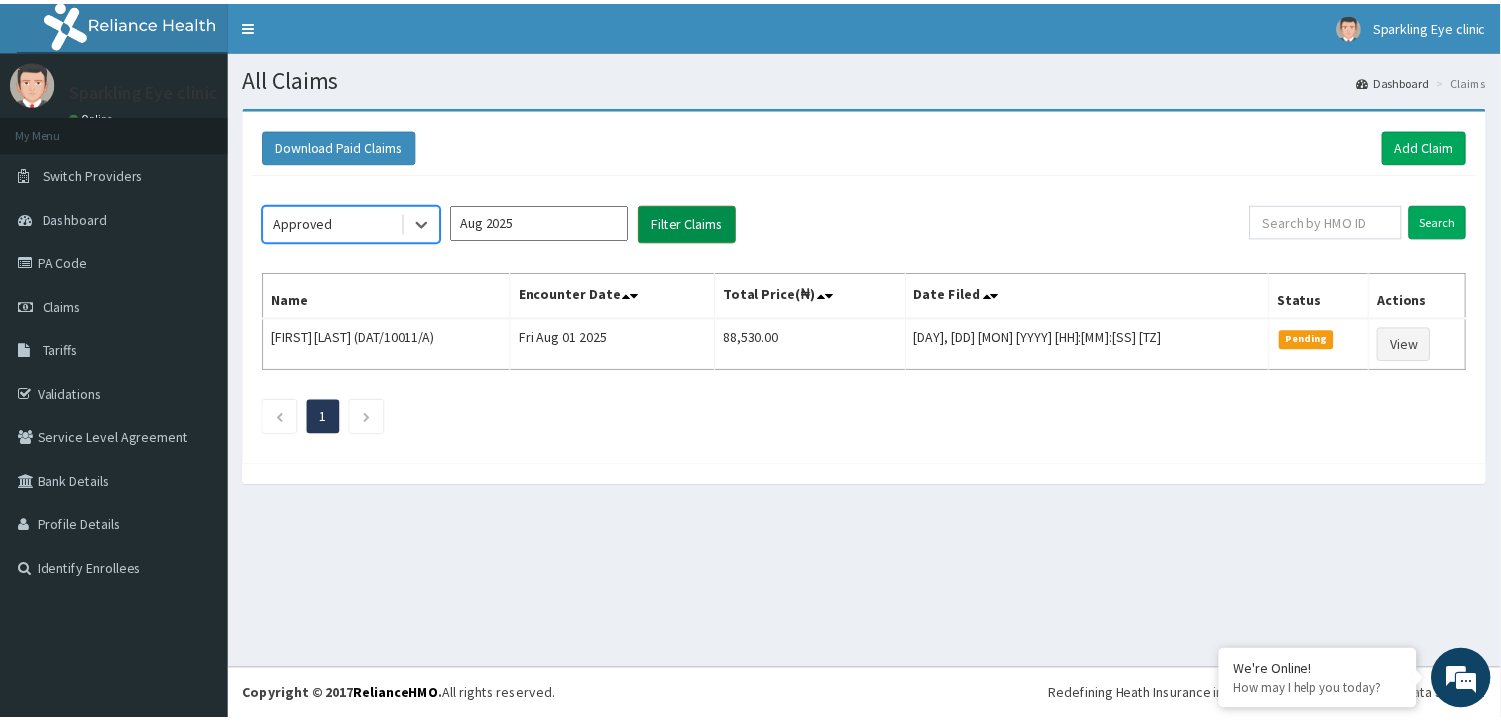 scroll, scrollTop: 0, scrollLeft: 0, axis: both 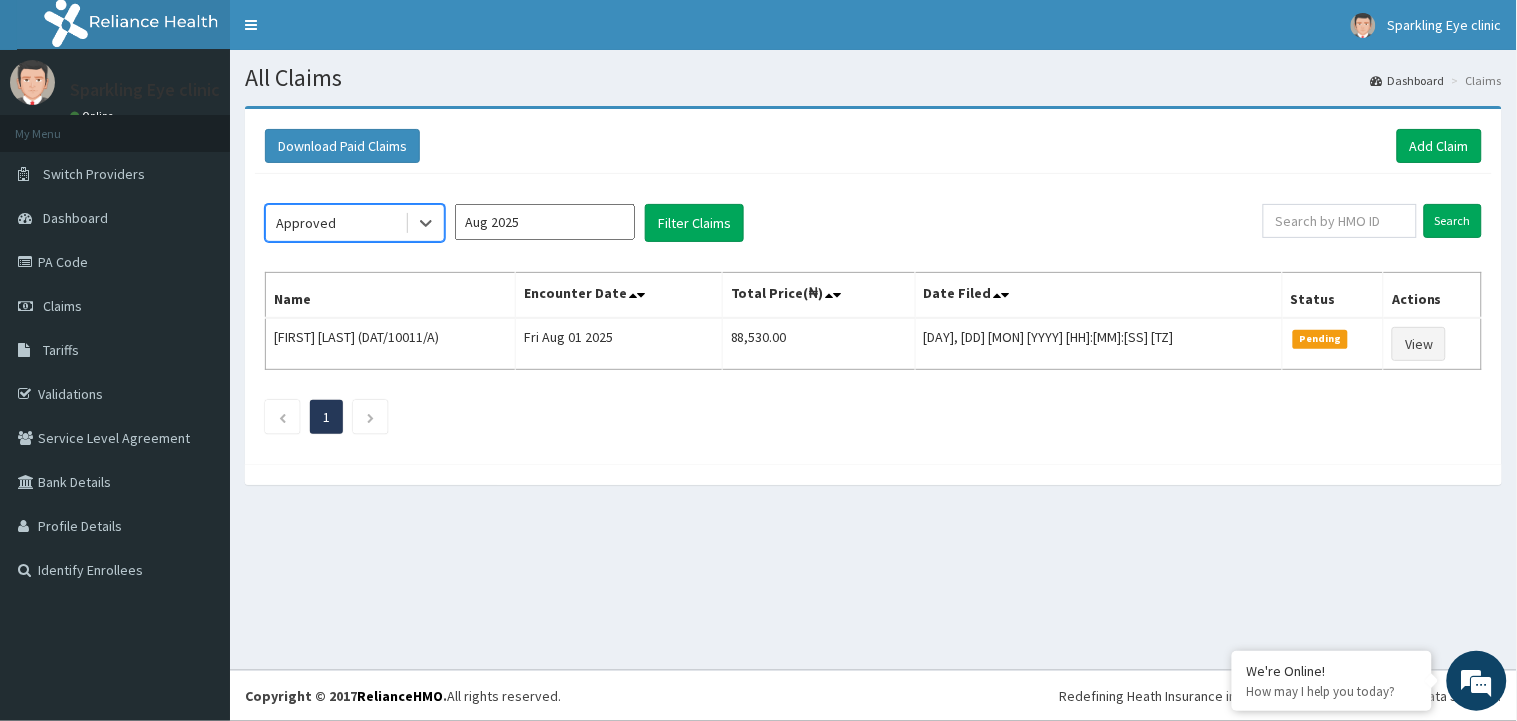 click on "Aug 2025" at bounding box center [545, 222] 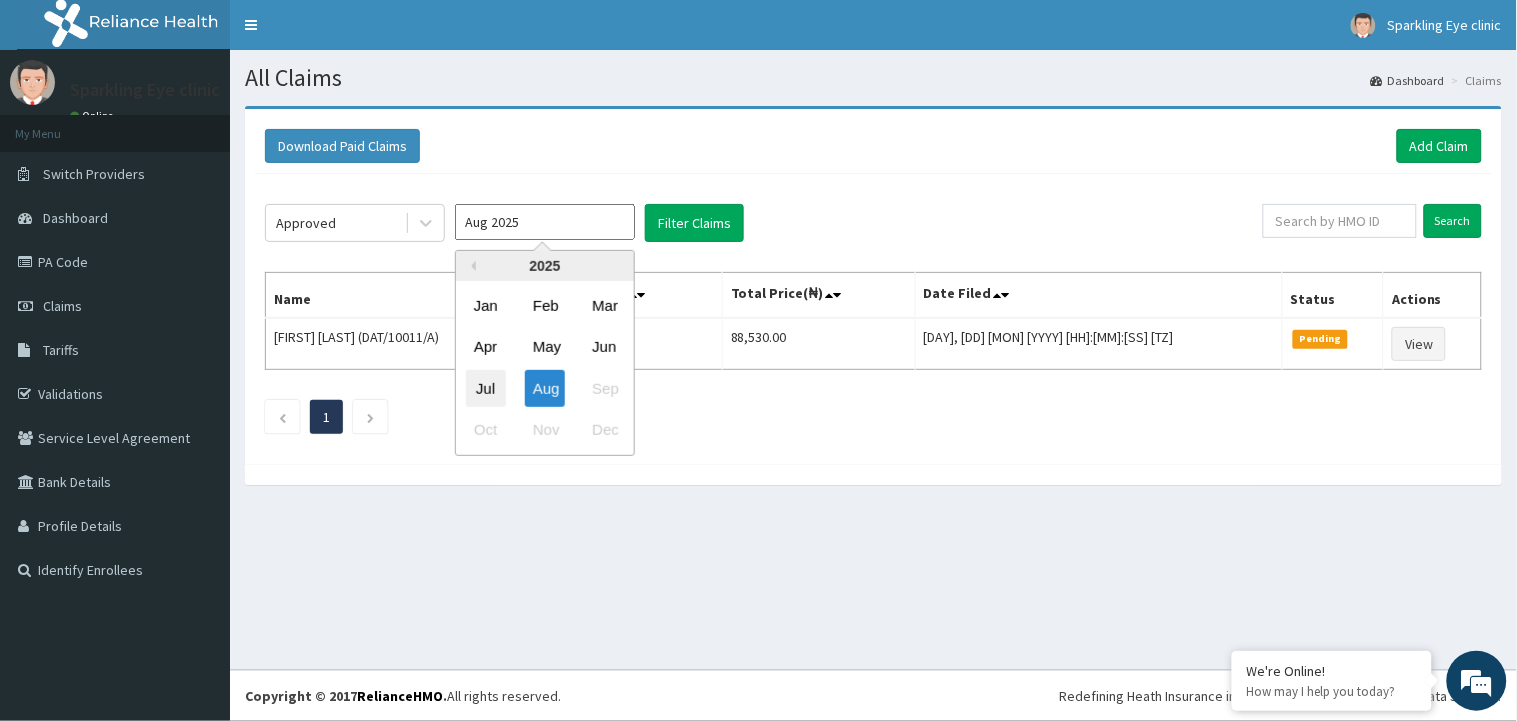 click on "Jul" at bounding box center (486, 388) 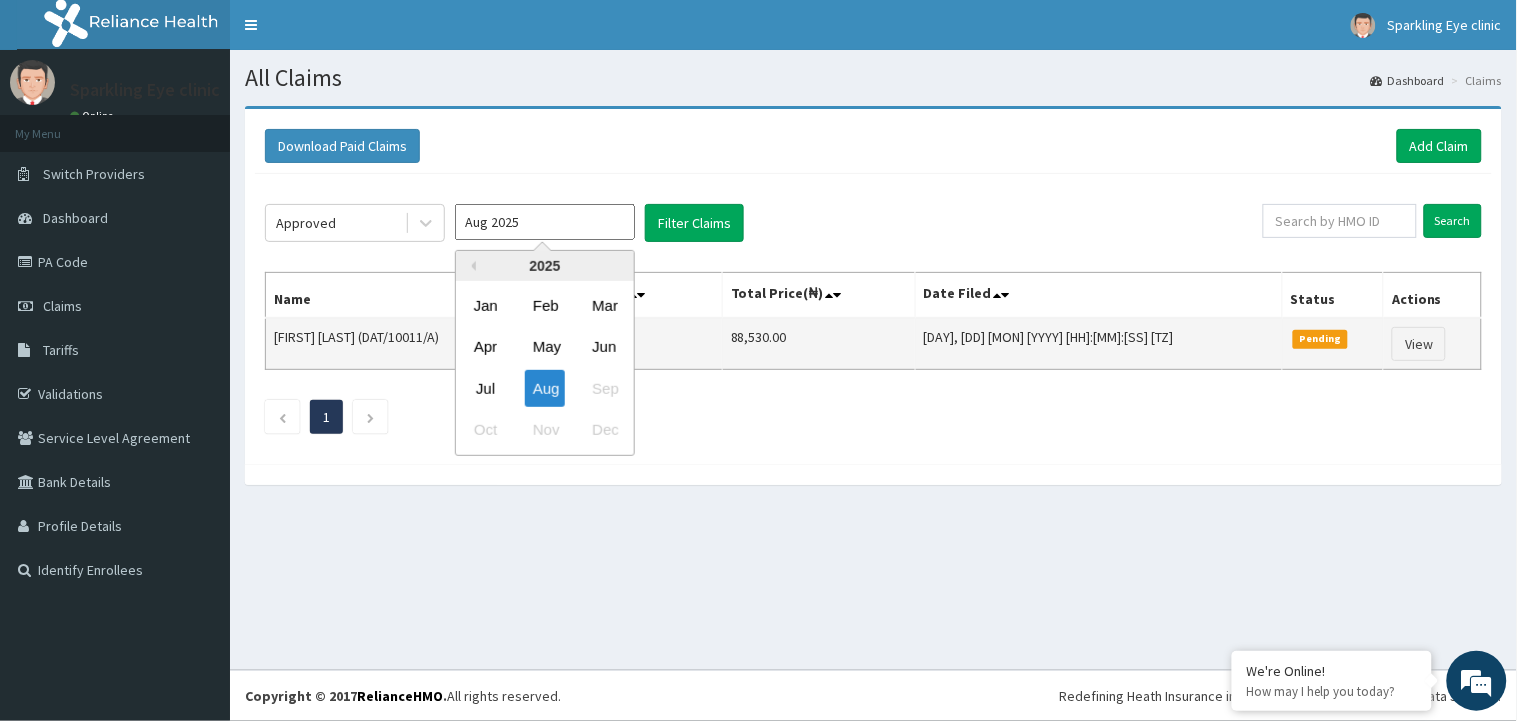 type on "Jul 2025" 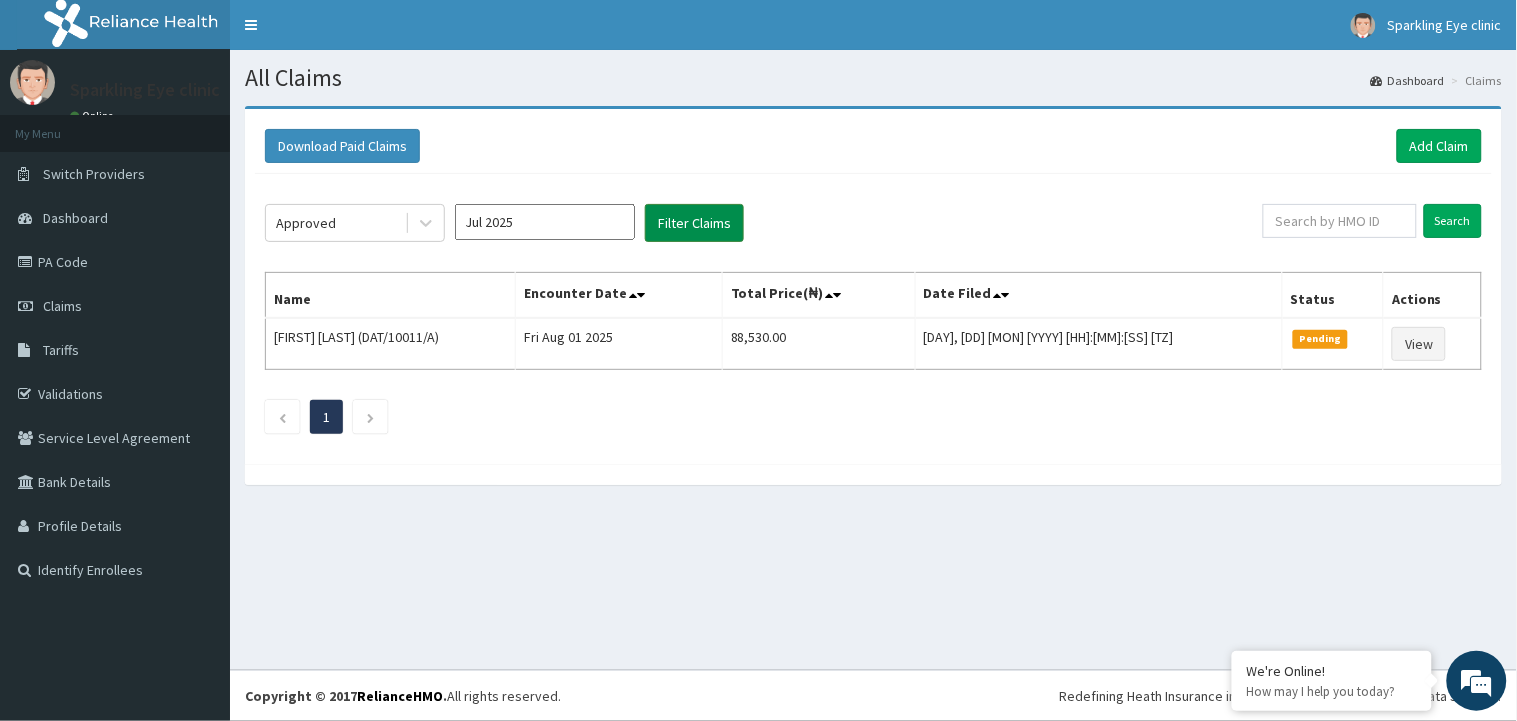 click on "Filter Claims" at bounding box center (694, 223) 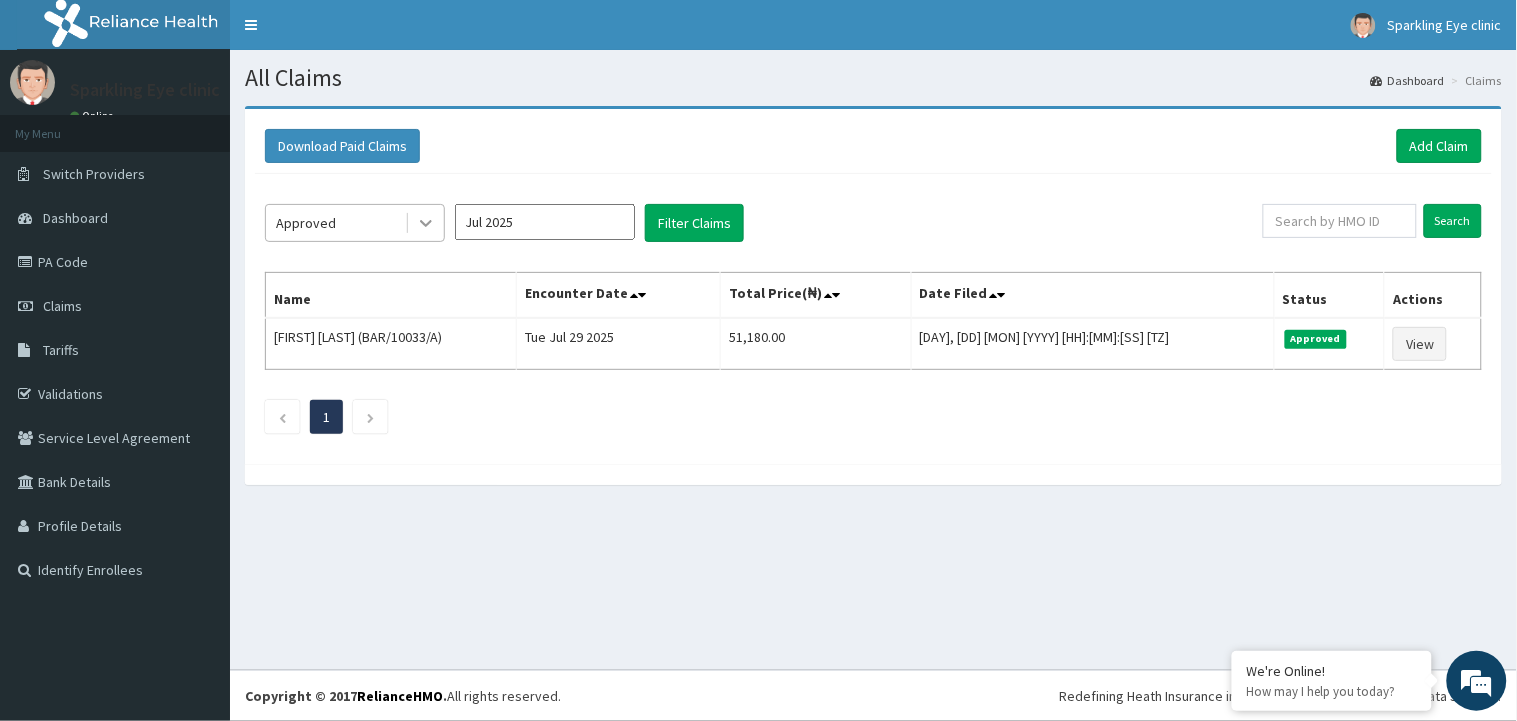 click 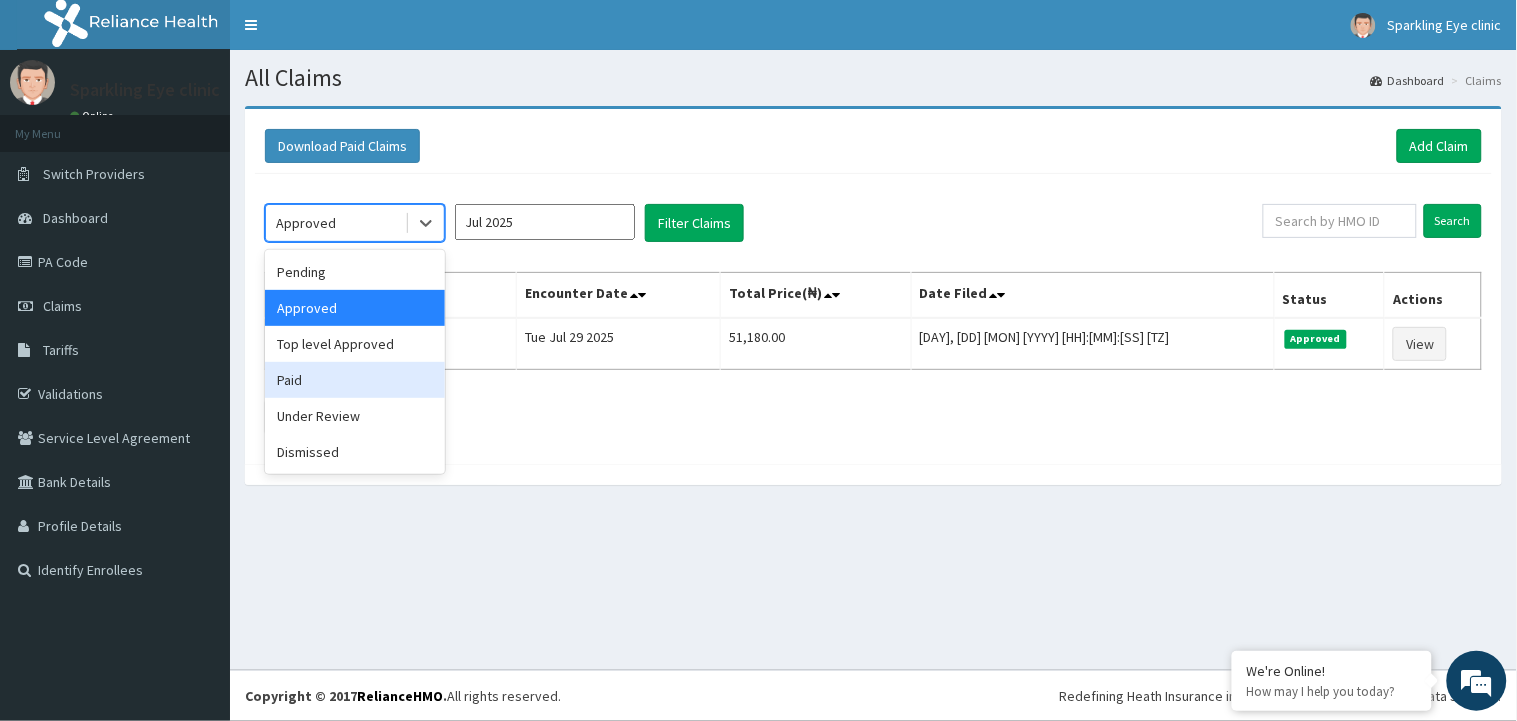 click on "Paid" at bounding box center (355, 380) 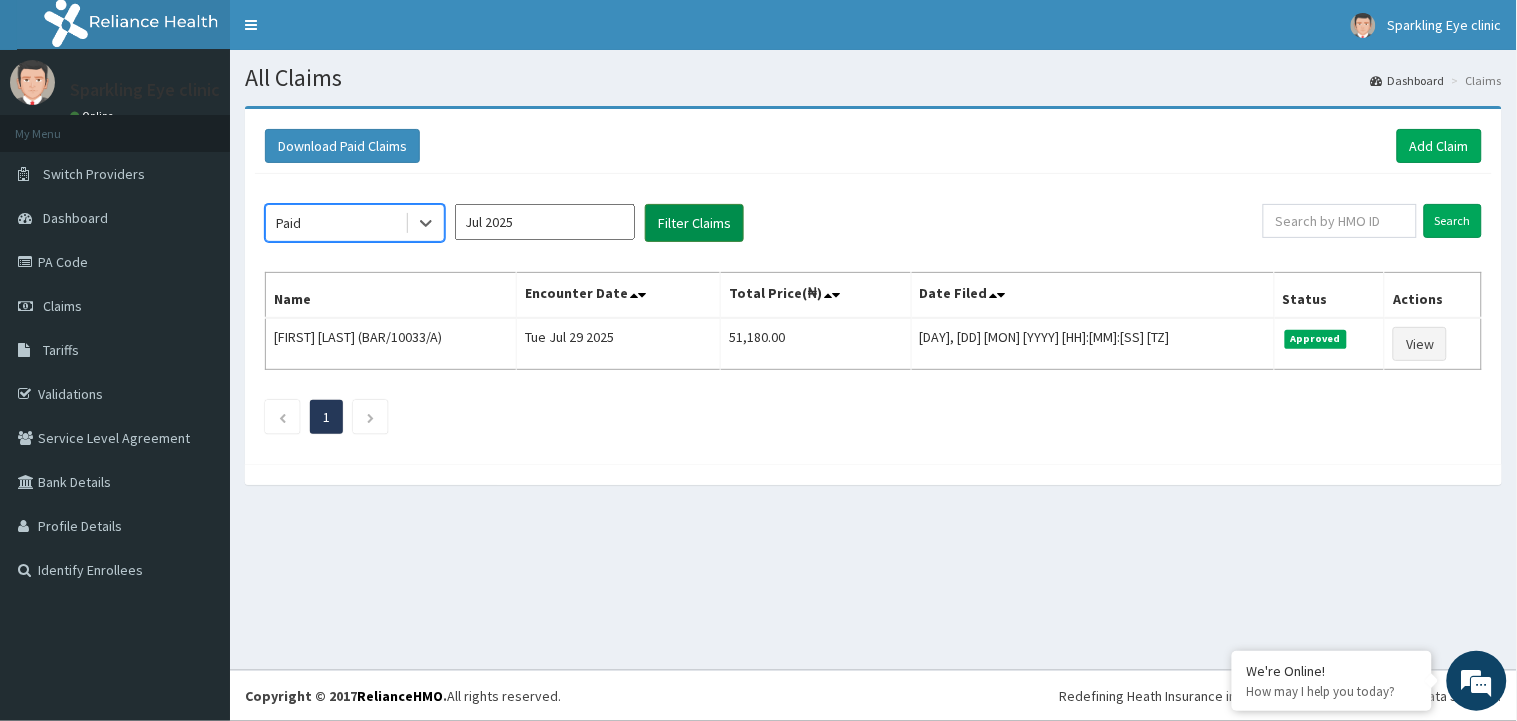 click on "Filter Claims" at bounding box center [694, 223] 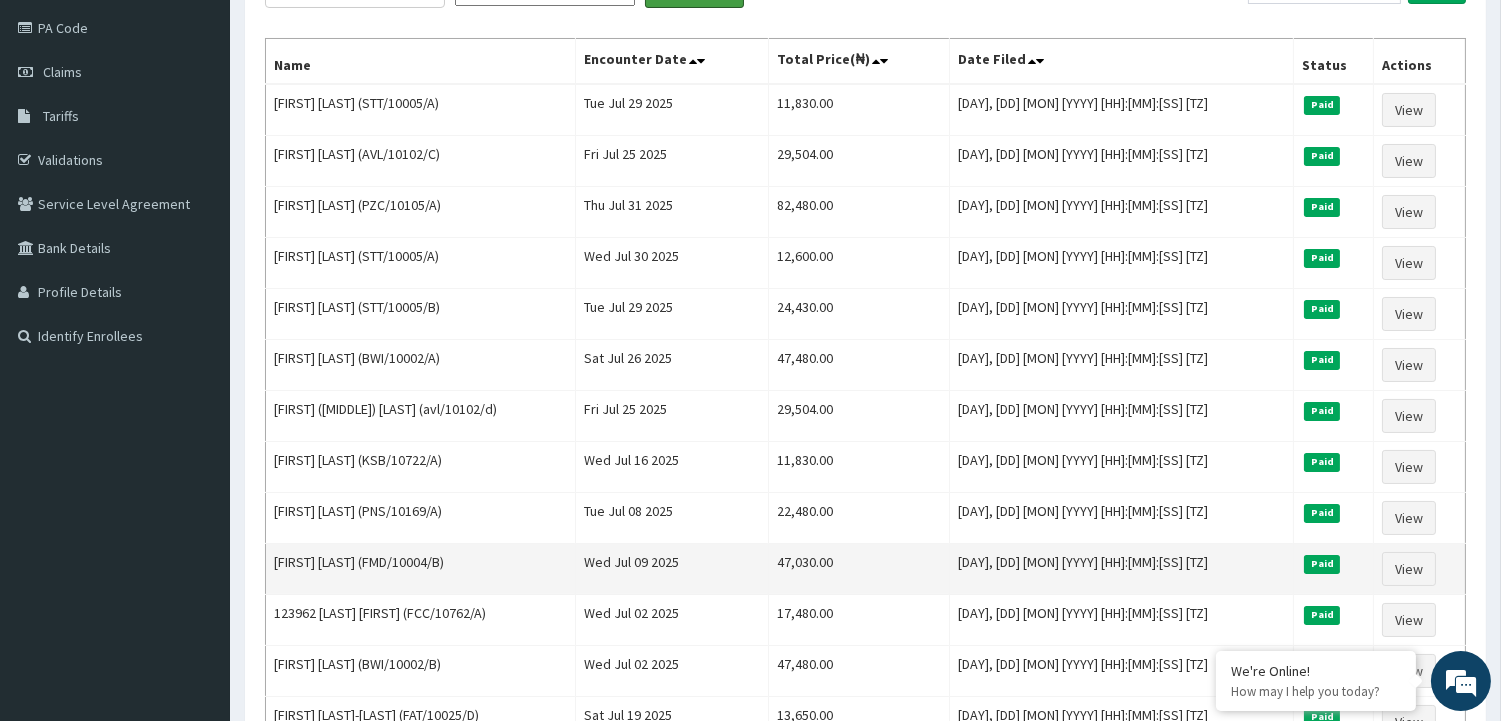 scroll, scrollTop: 567, scrollLeft: 0, axis: vertical 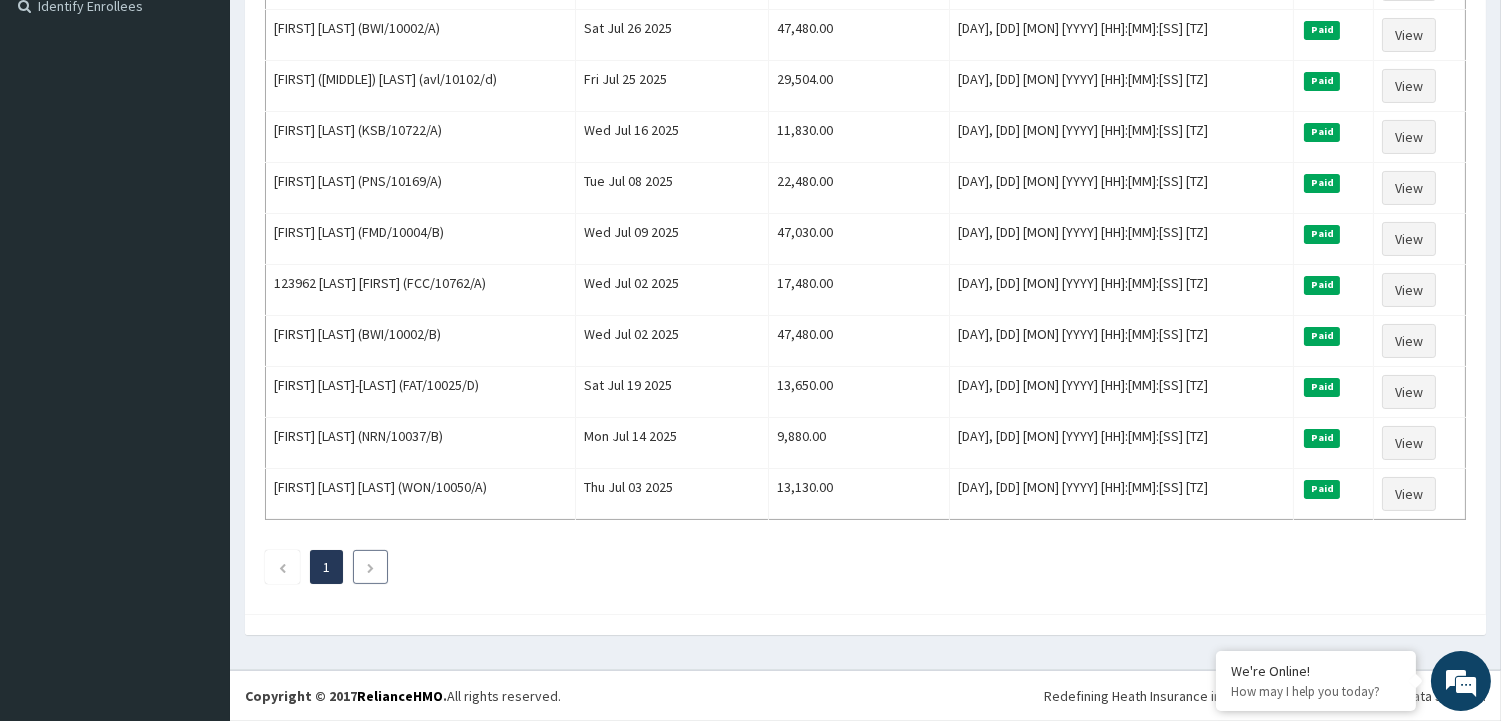 click at bounding box center (370, 568) 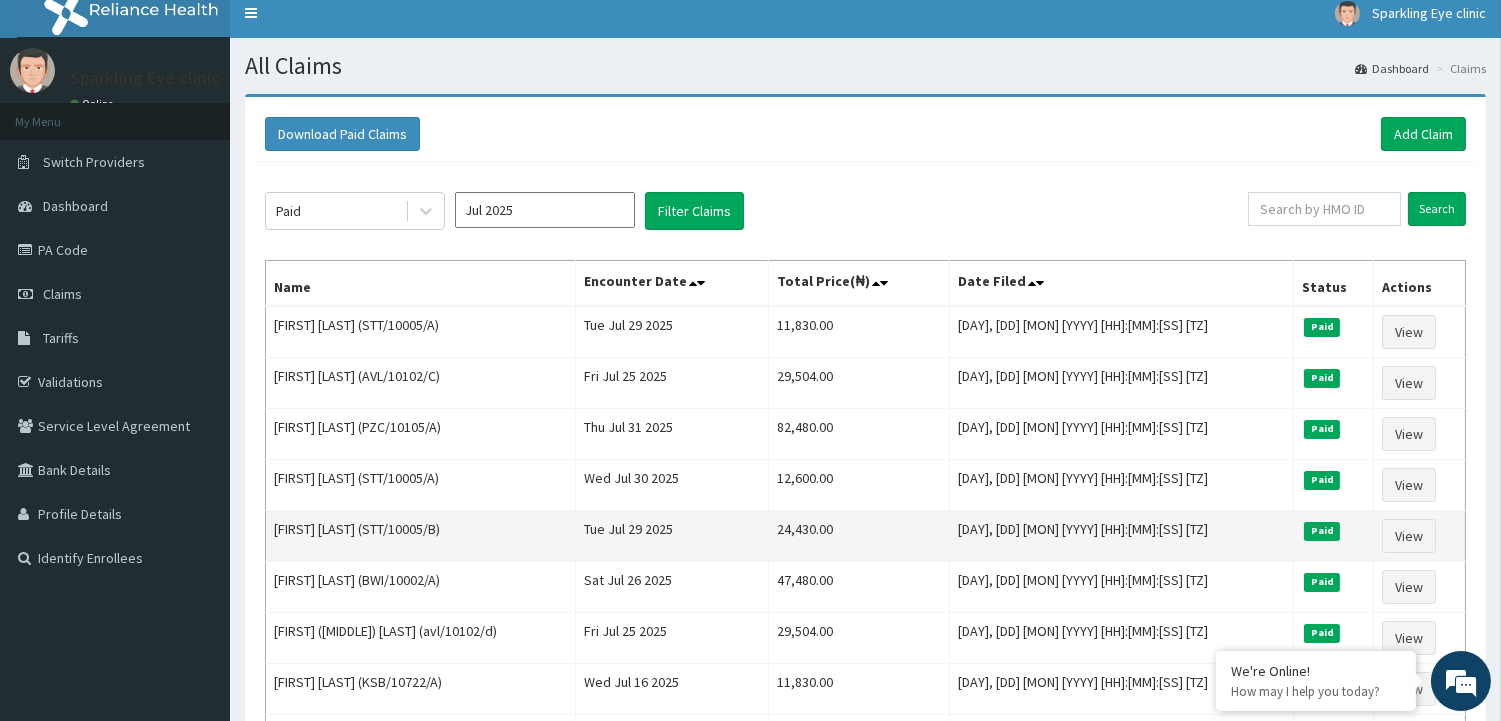 scroll, scrollTop: 0, scrollLeft: 0, axis: both 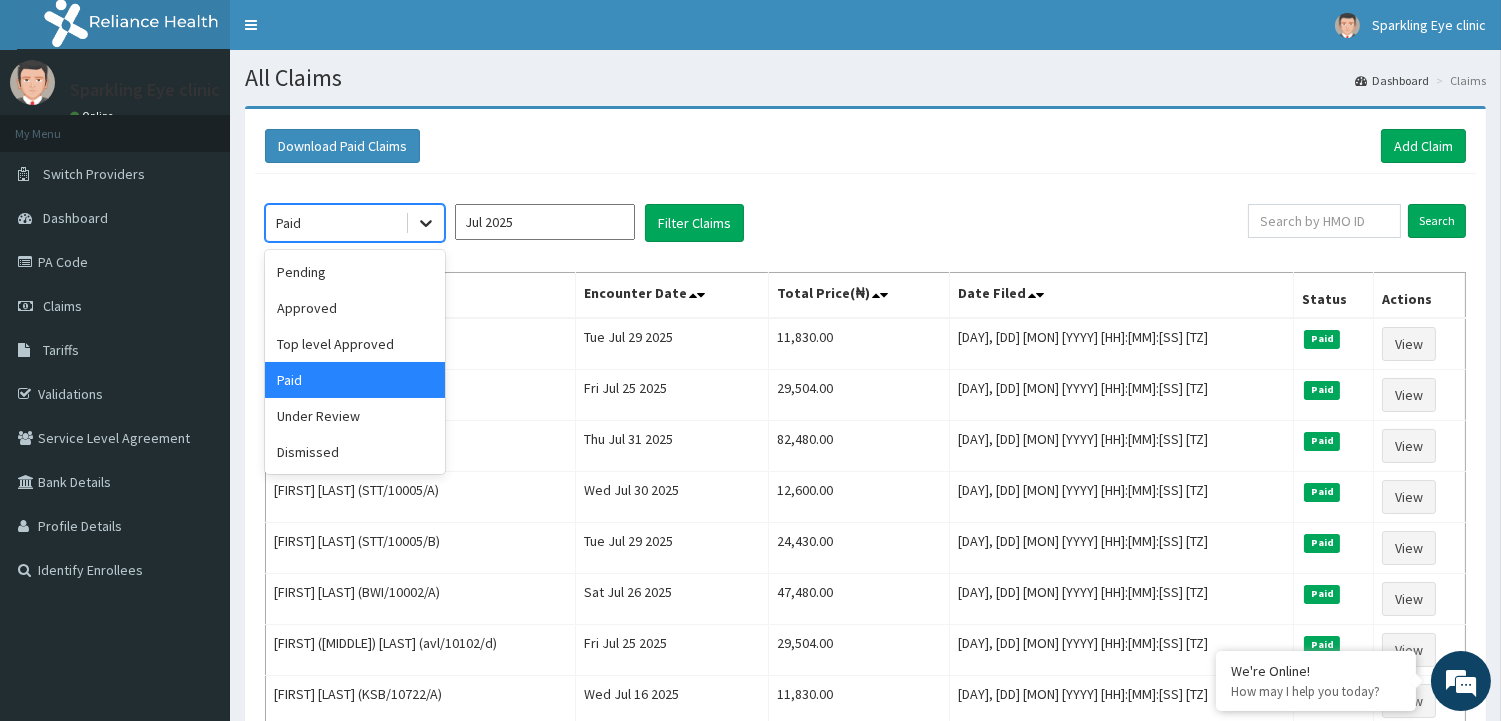 click 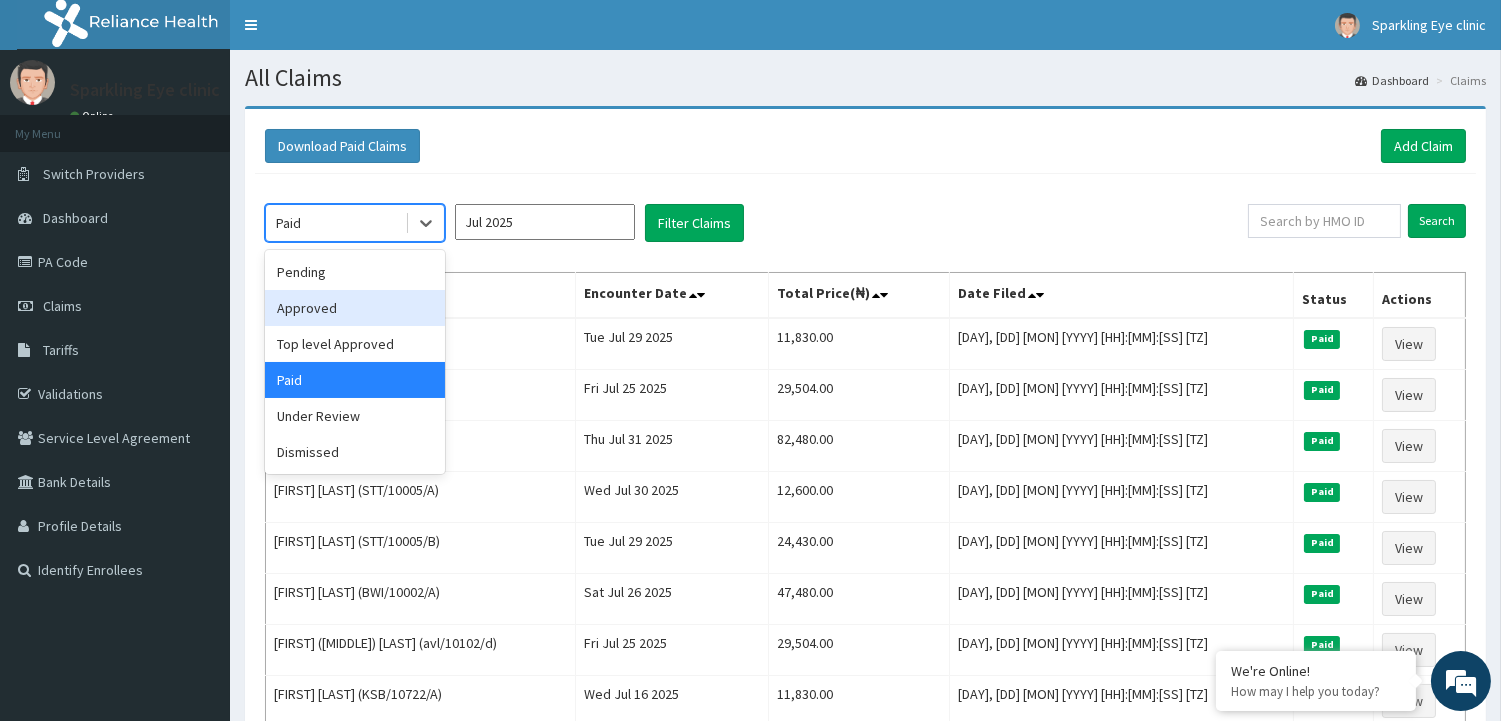 click on "Approved" at bounding box center [355, 308] 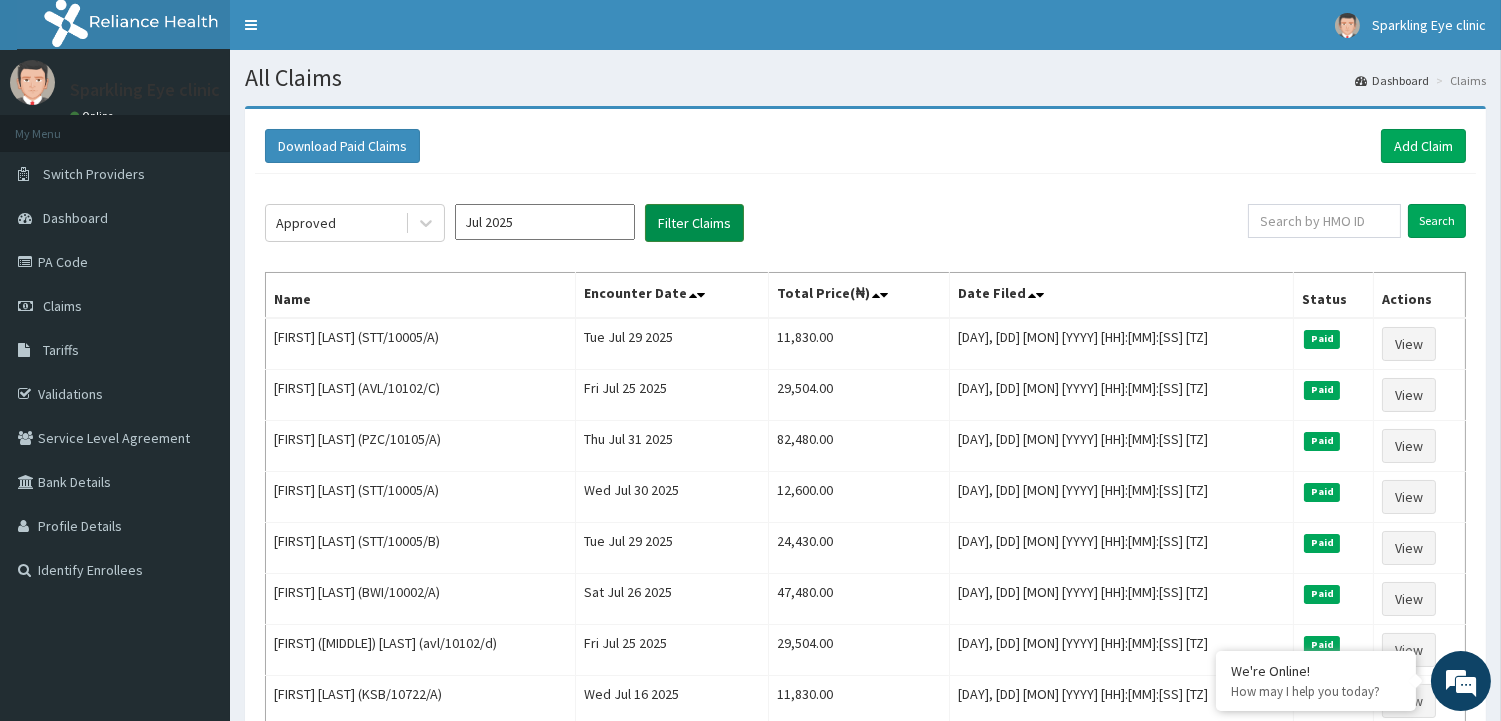click on "Filter Claims" at bounding box center [694, 223] 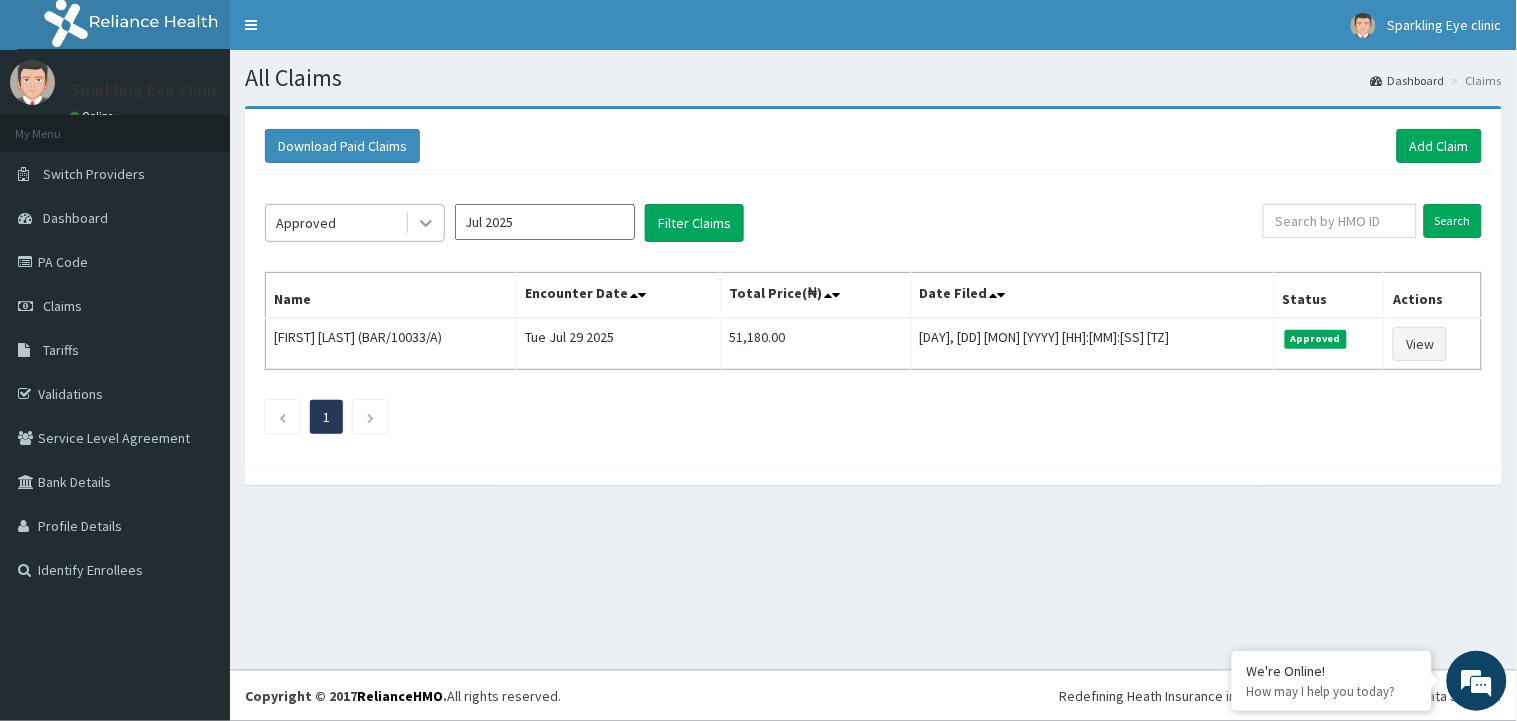click 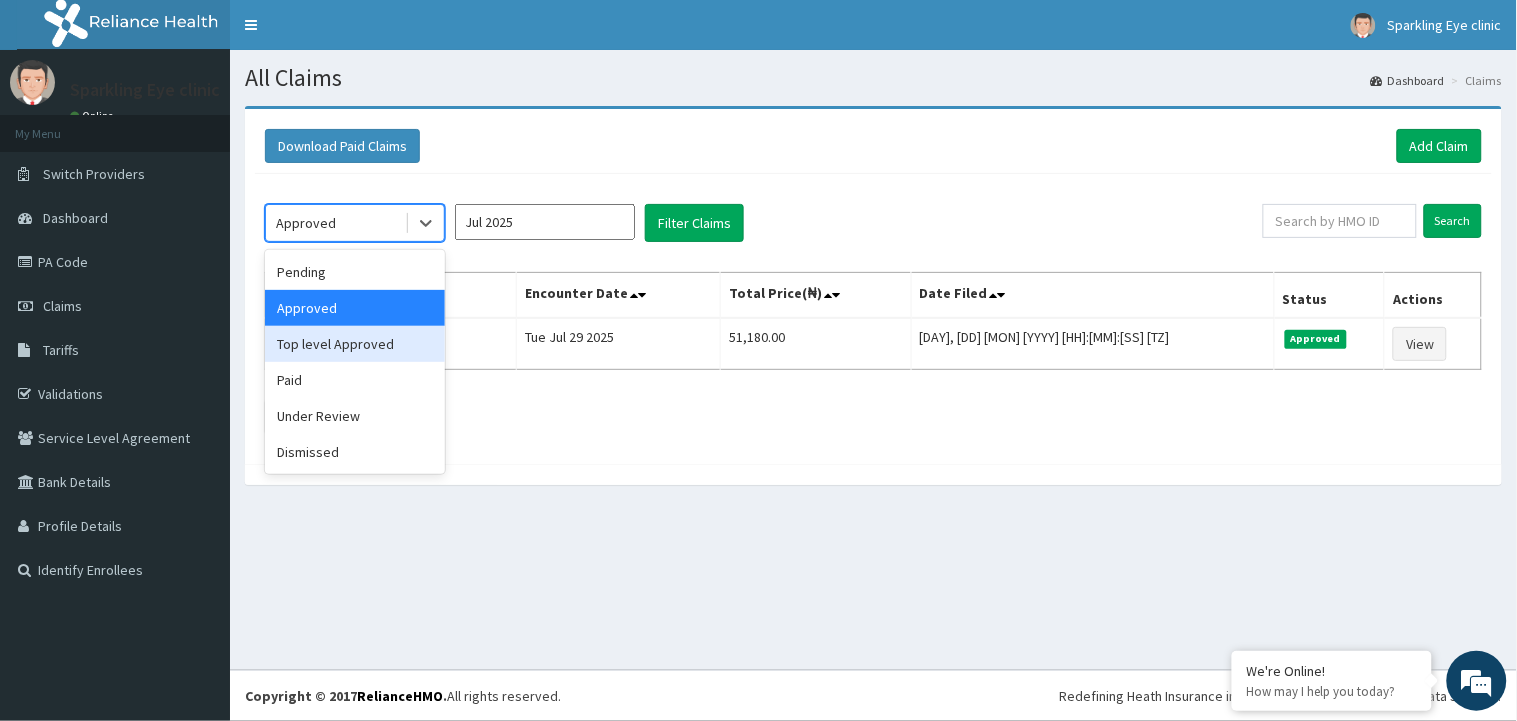 click on "Top level Approved" at bounding box center (355, 344) 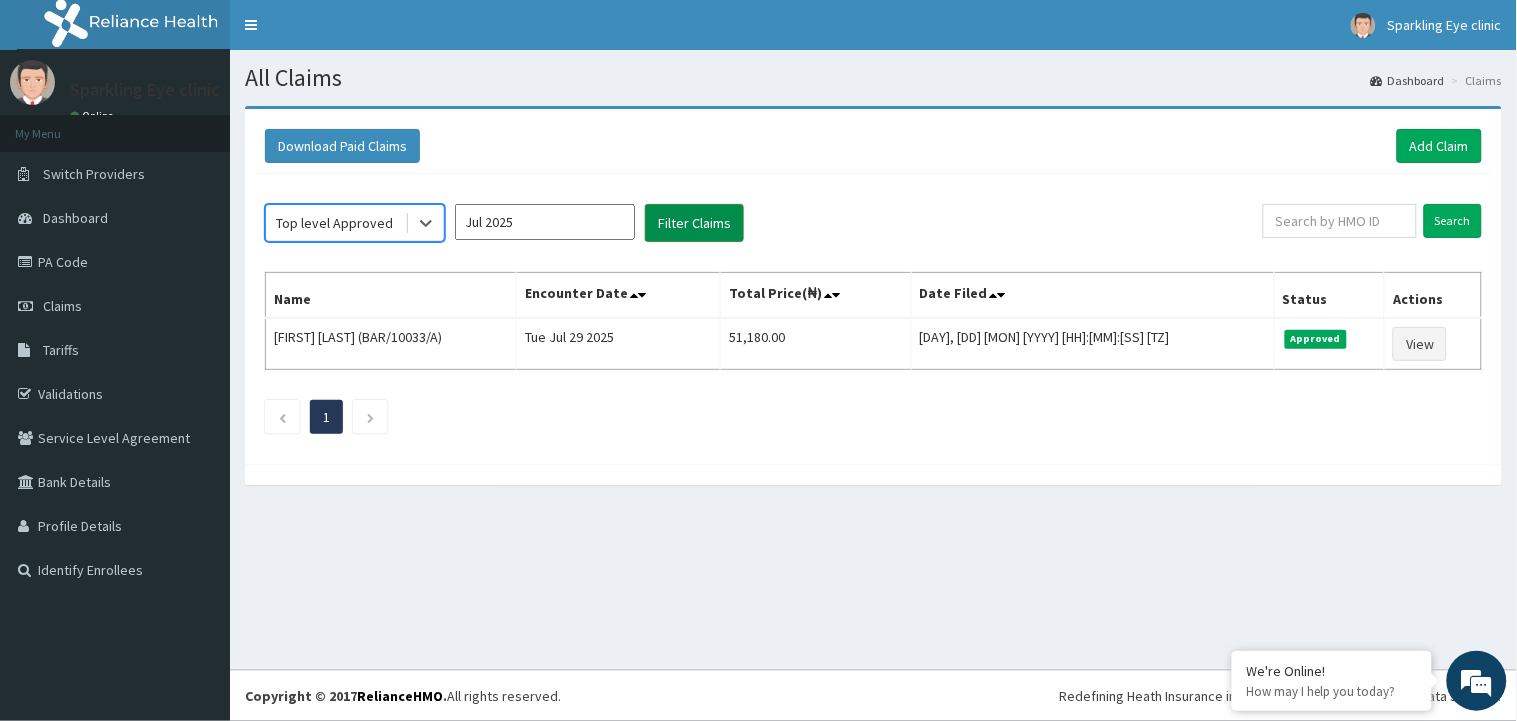 click on "Filter Claims" at bounding box center (694, 223) 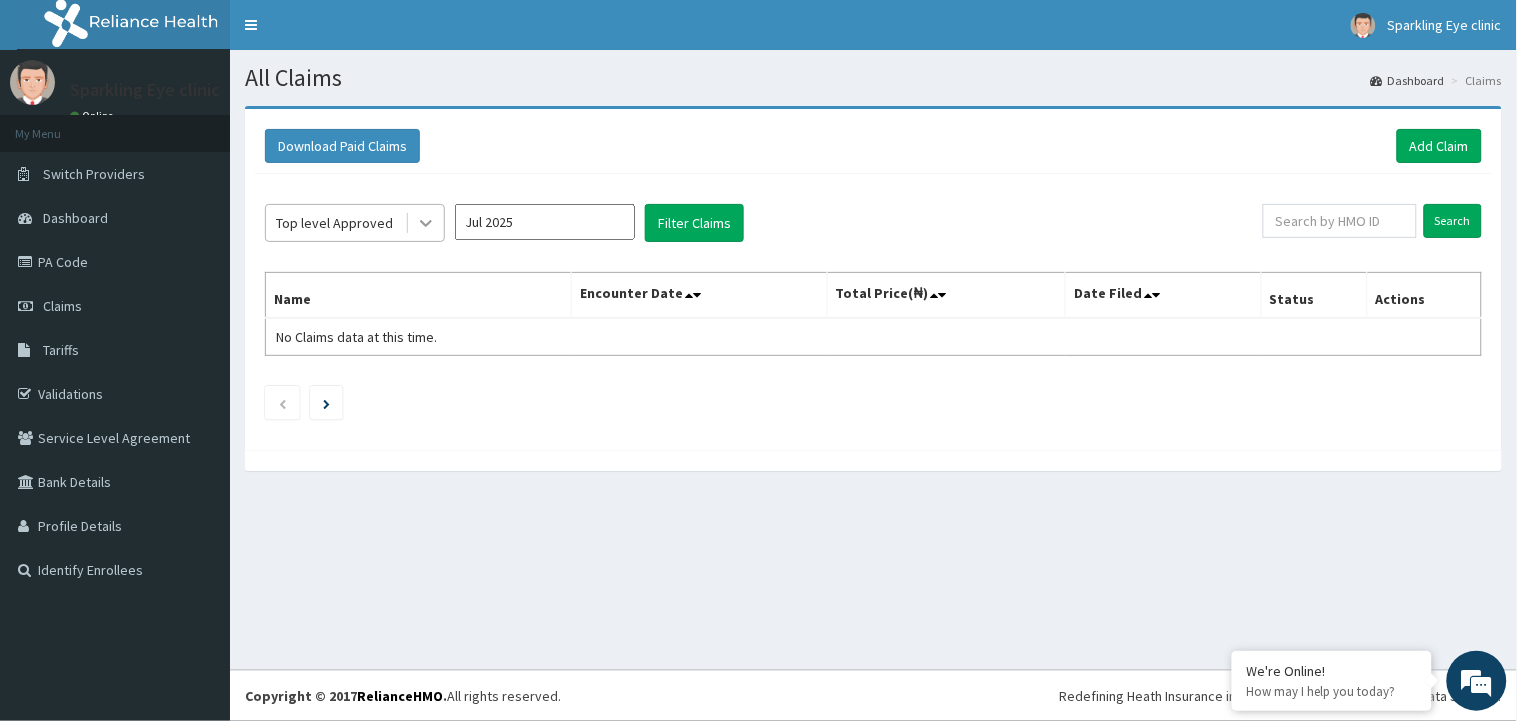 click 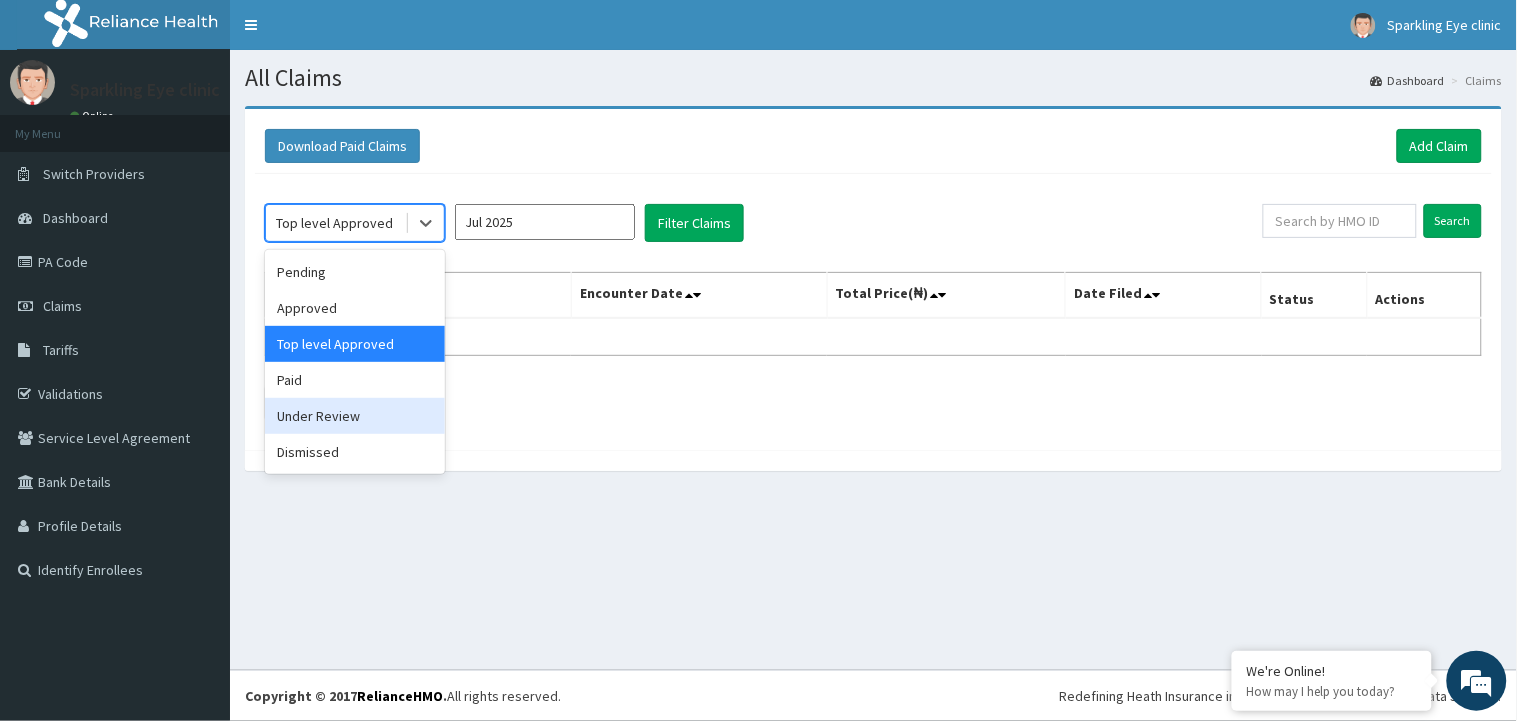 click on "Under Review" at bounding box center (355, 416) 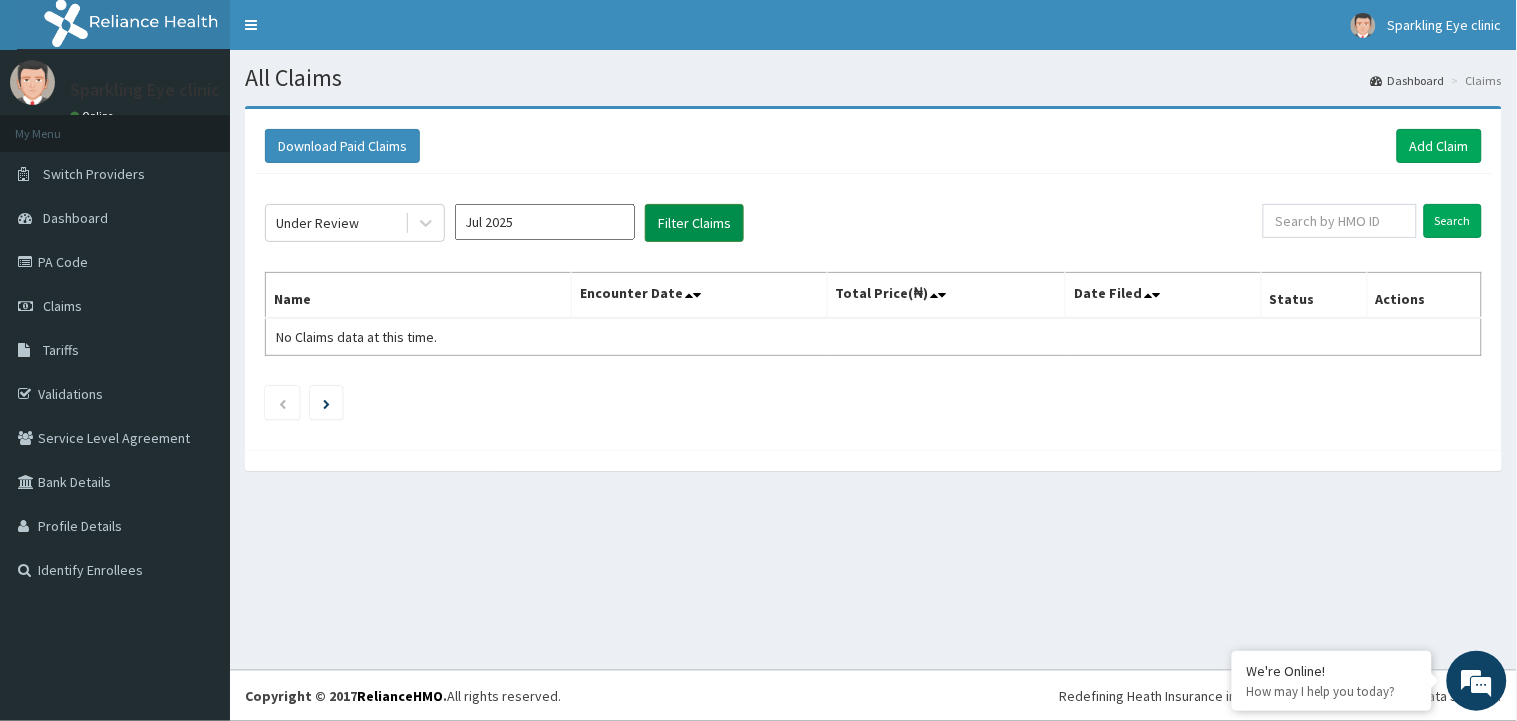 click on "Filter Claims" at bounding box center (694, 223) 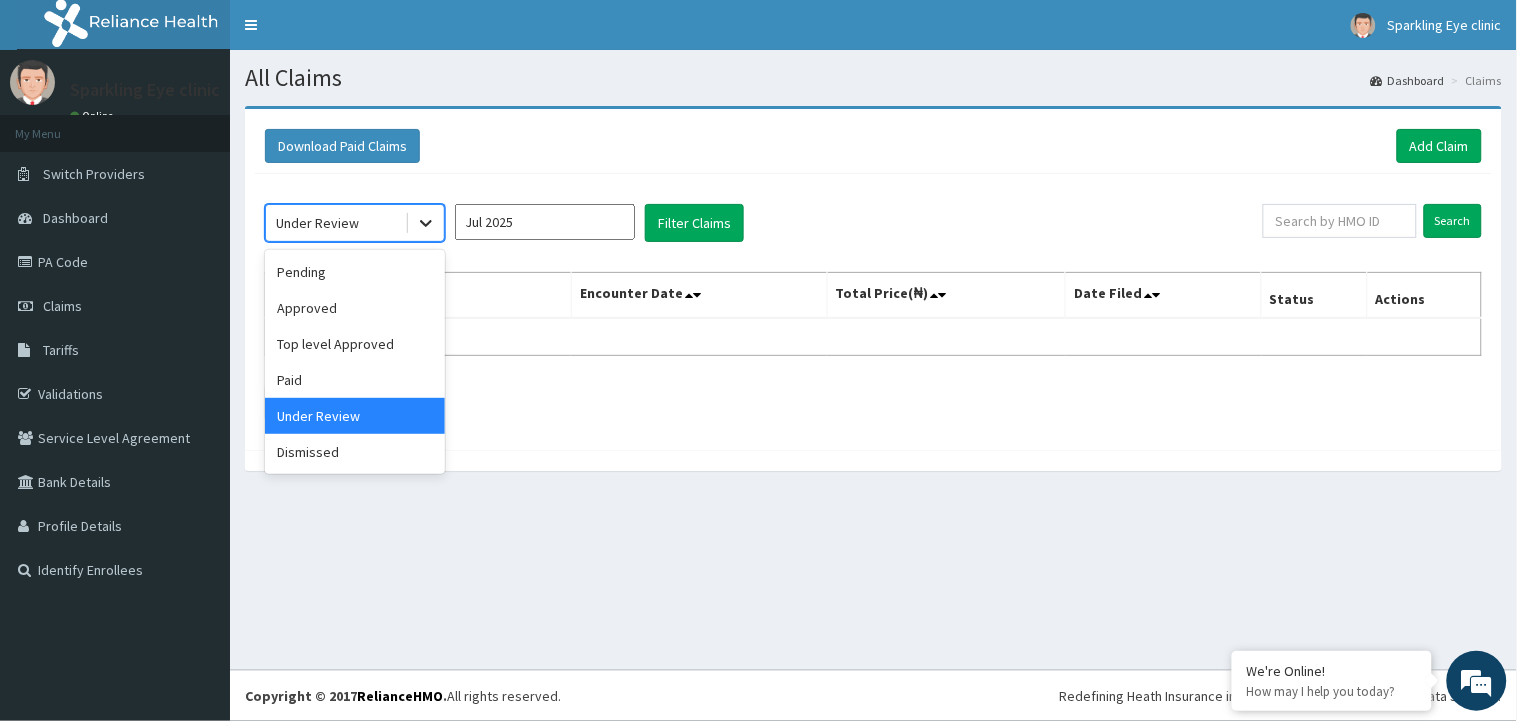 click 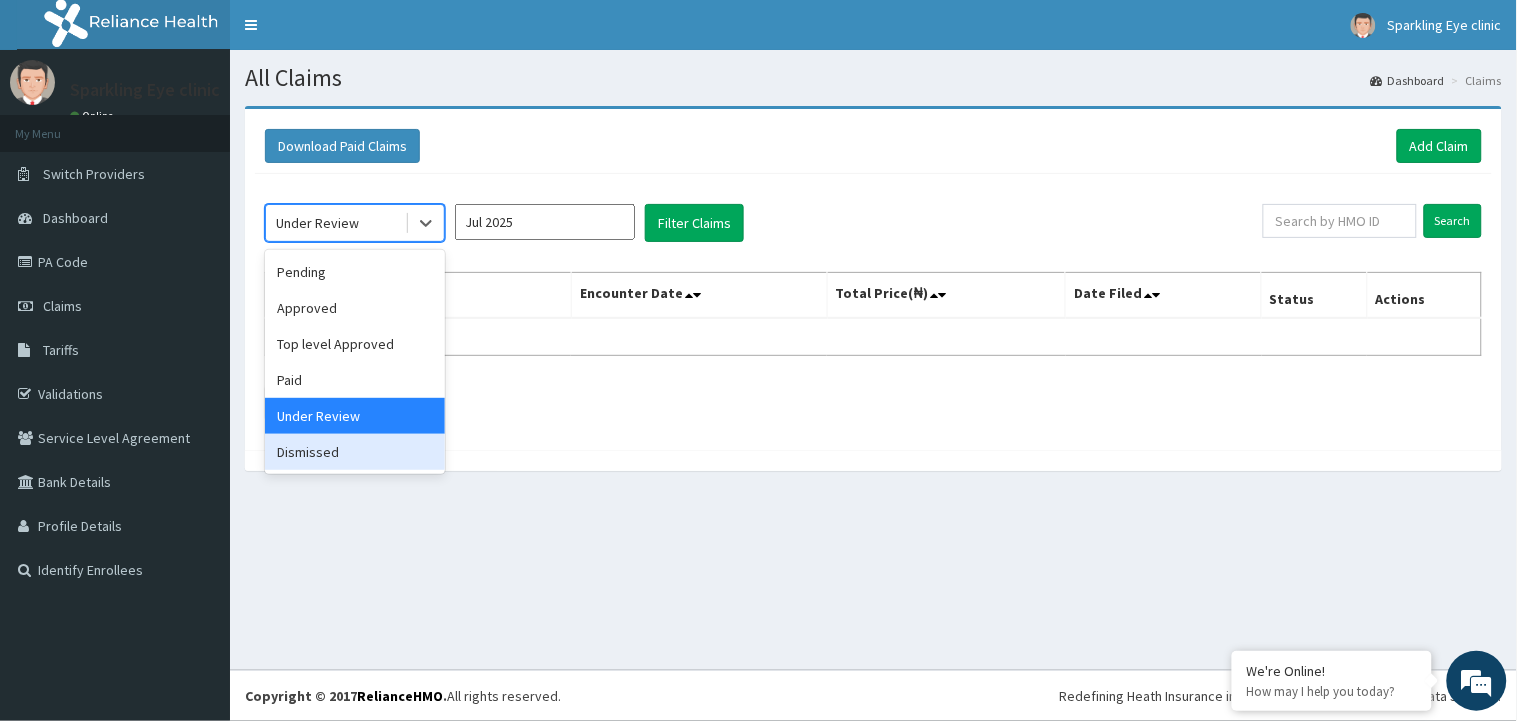 drag, startPoint x: 353, startPoint y: 453, endPoint x: 400, endPoint y: 412, distance: 62.369865 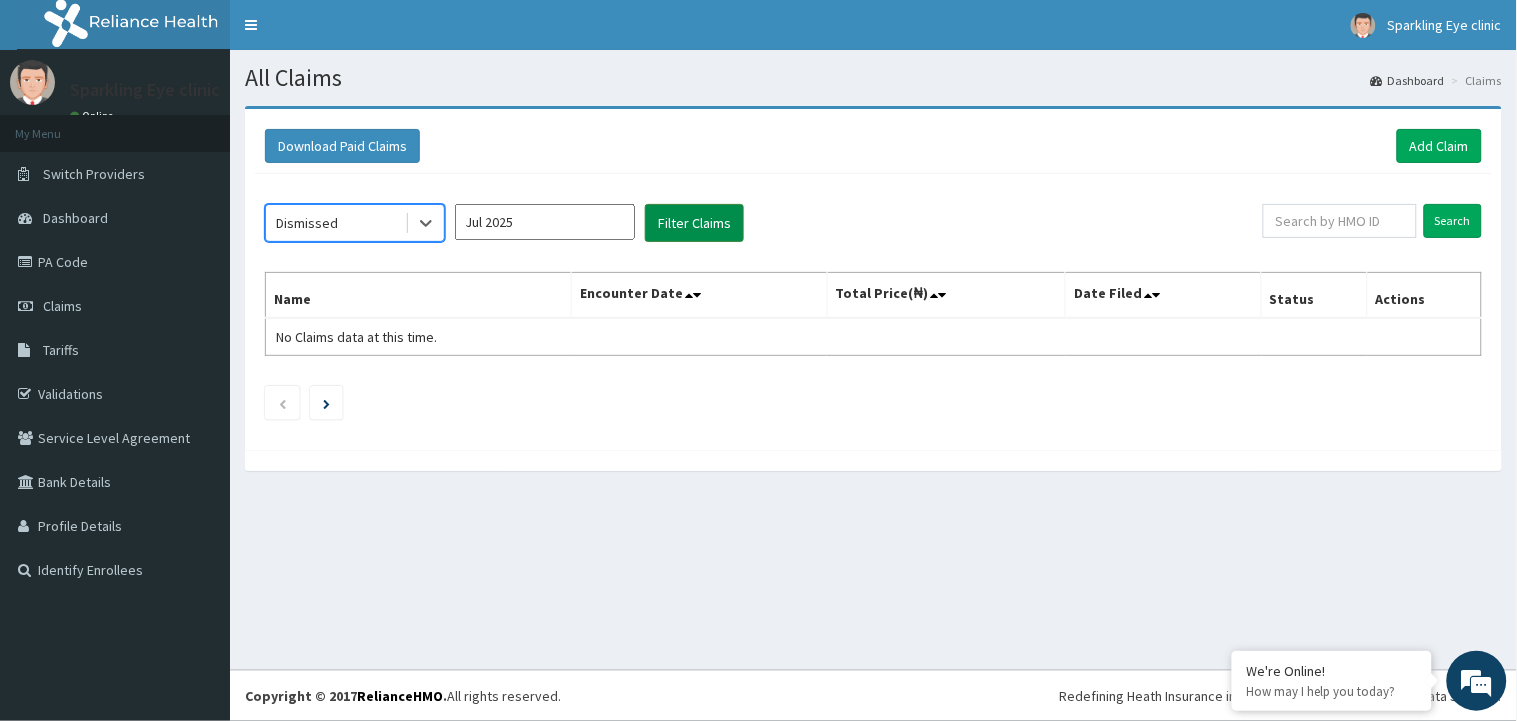 click on "Filter Claims" at bounding box center [694, 223] 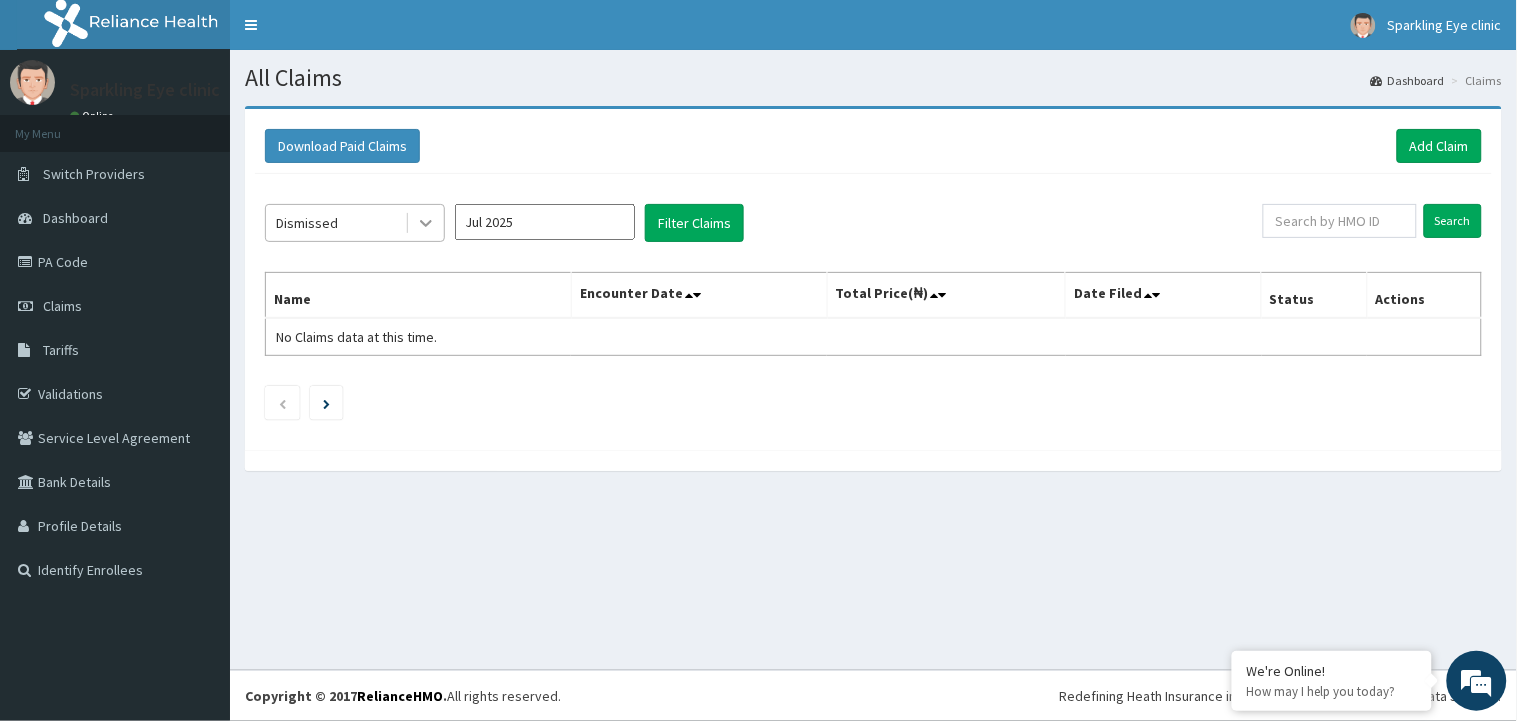 click 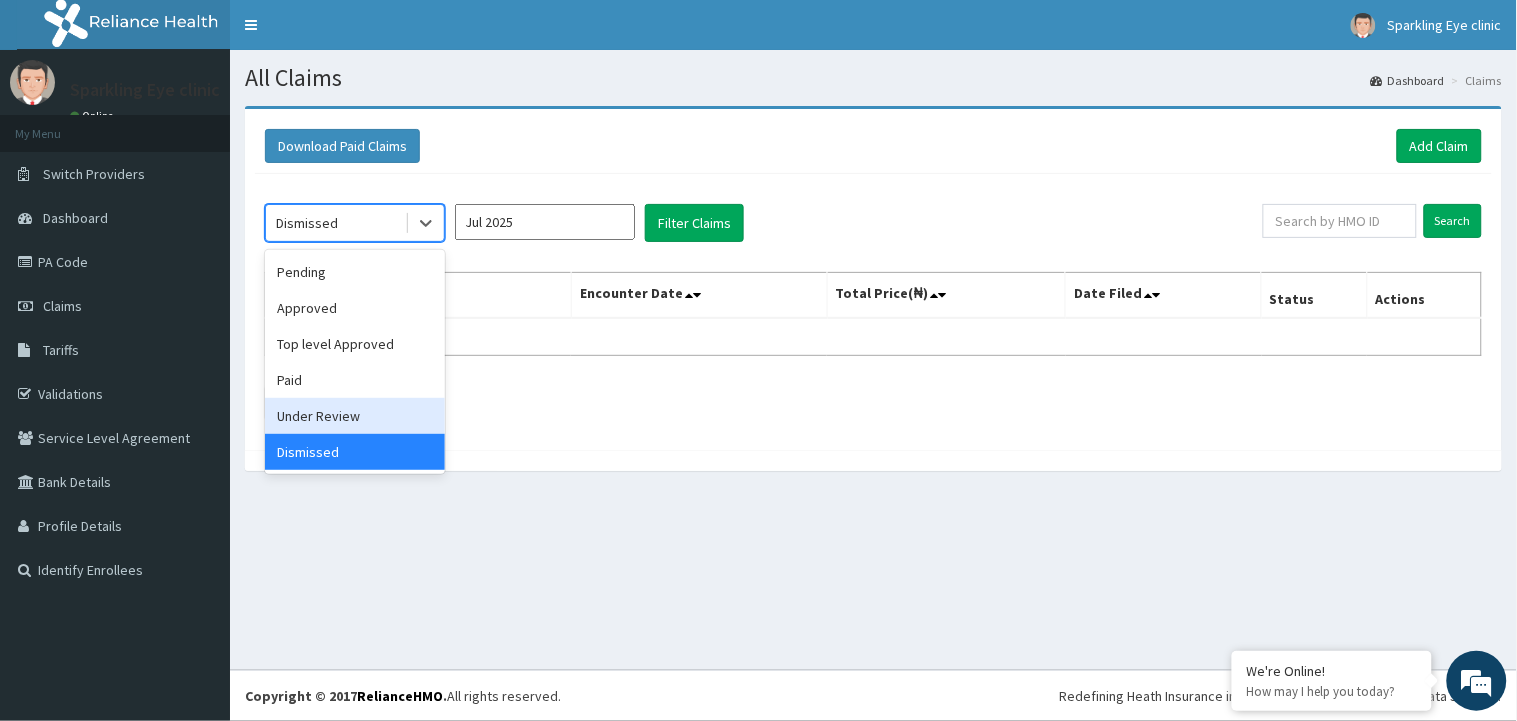 click on "Under Review" at bounding box center [355, 416] 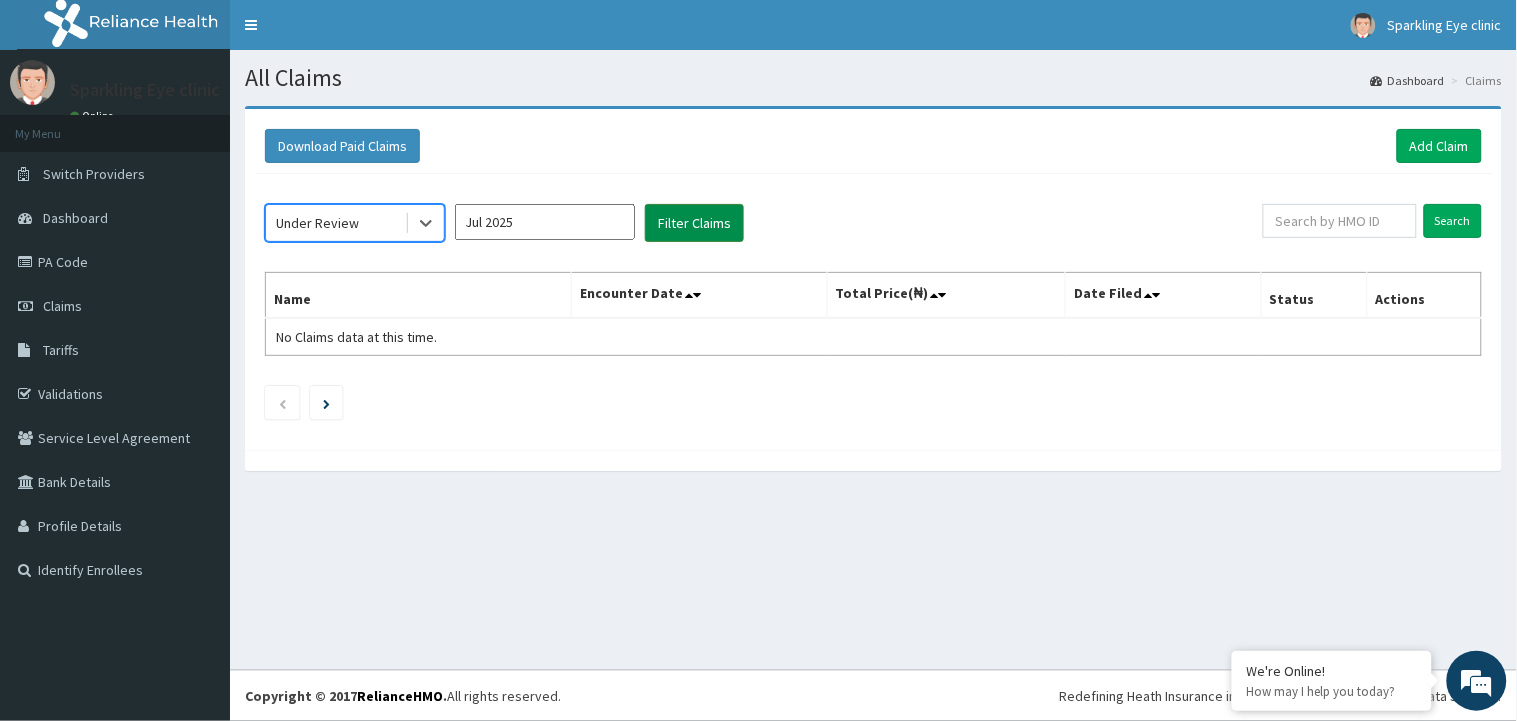 click on "Filter Claims" at bounding box center [694, 223] 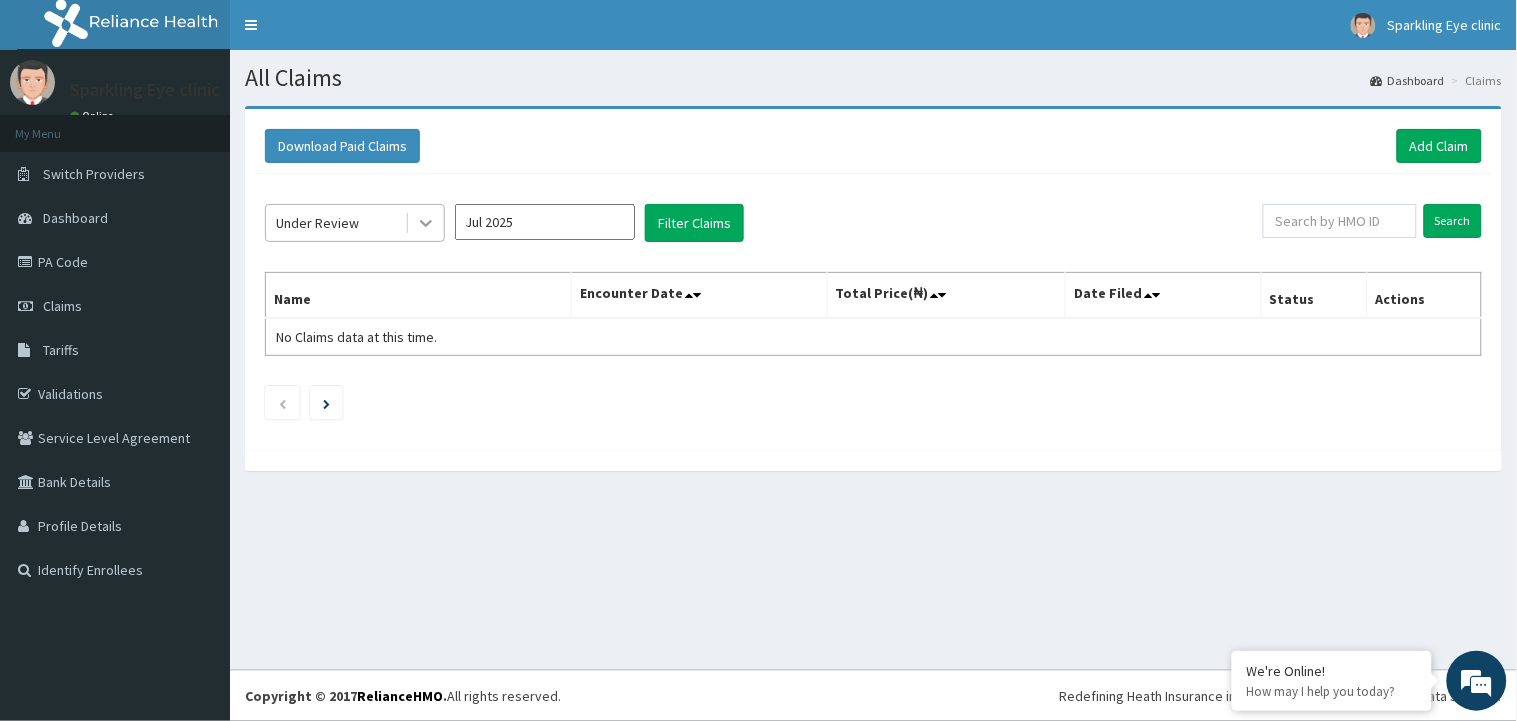 click at bounding box center (426, 223) 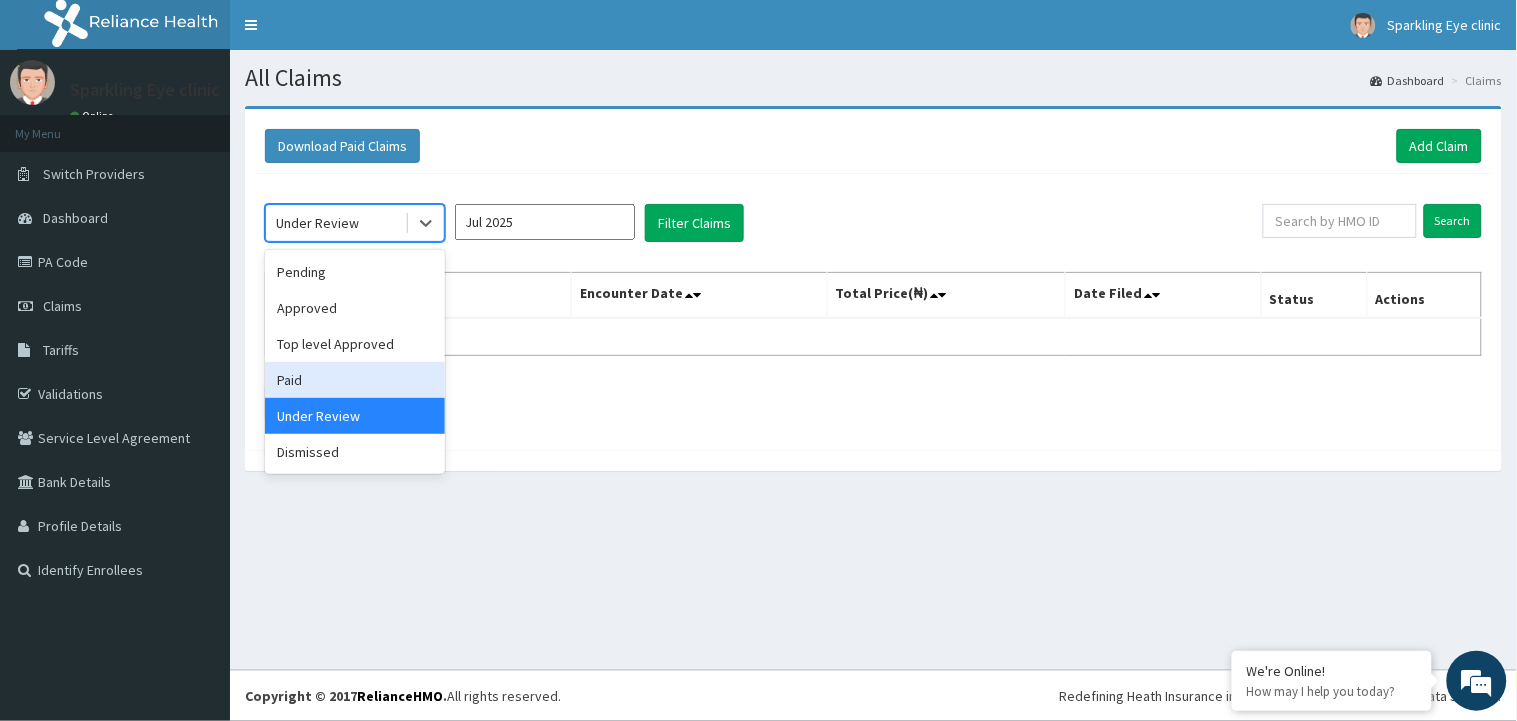 click on "Paid" at bounding box center (355, 380) 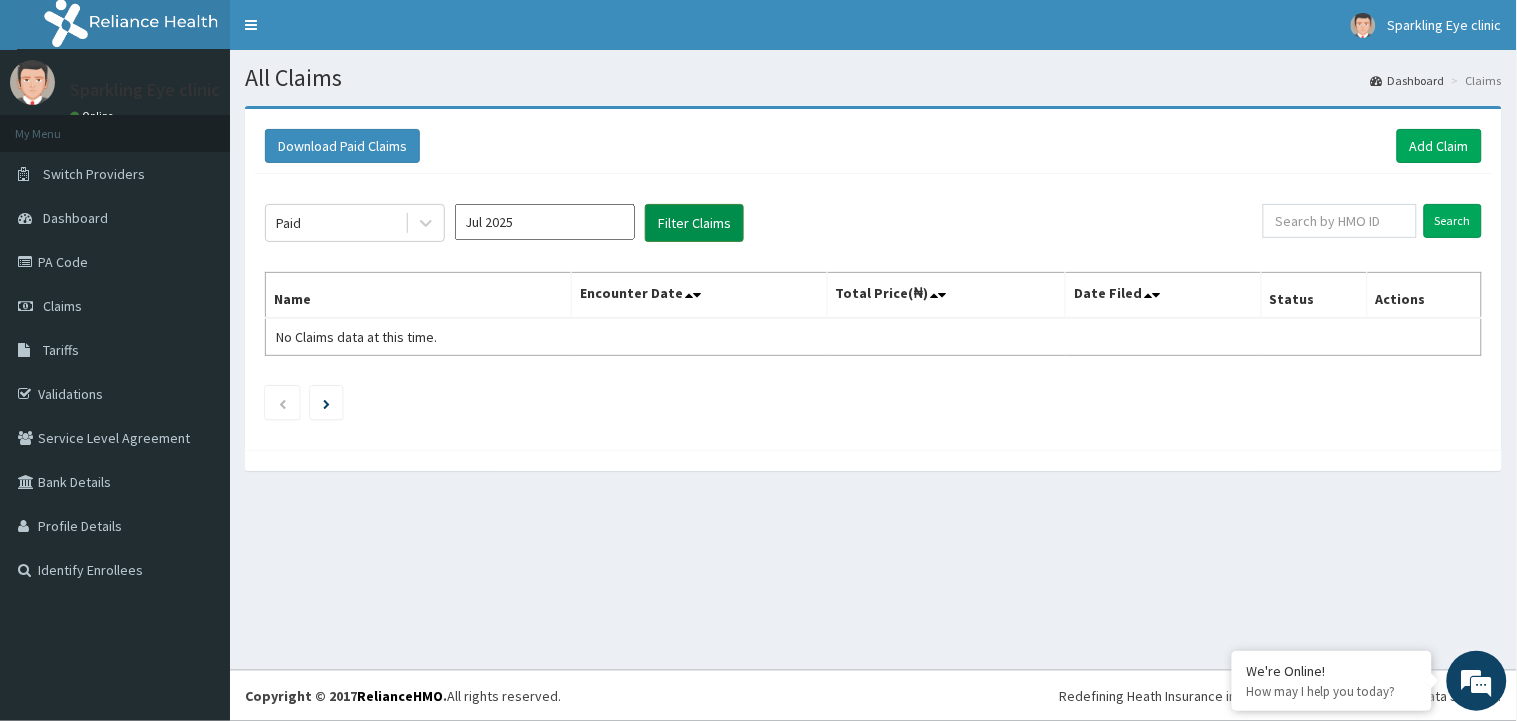click on "Filter Claims" at bounding box center (694, 223) 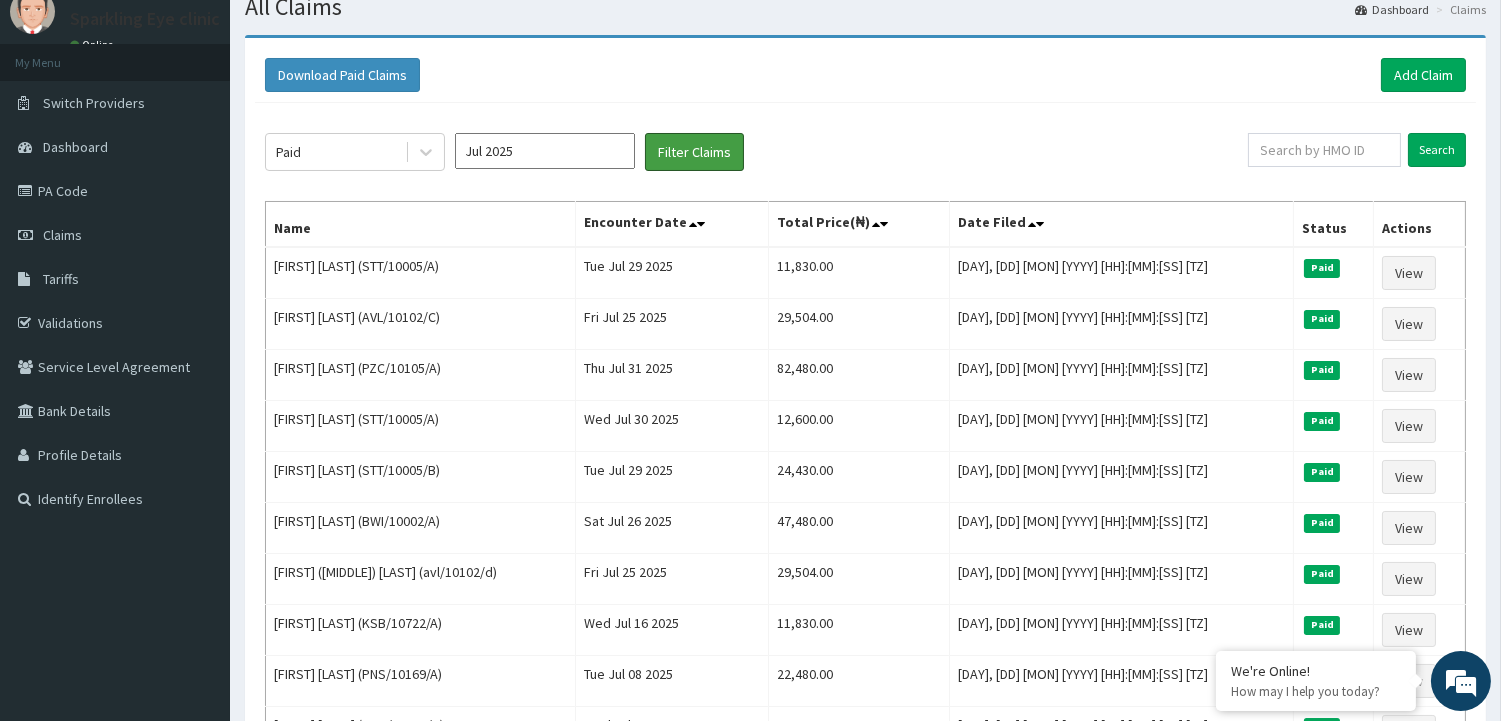 scroll, scrollTop: 0, scrollLeft: 0, axis: both 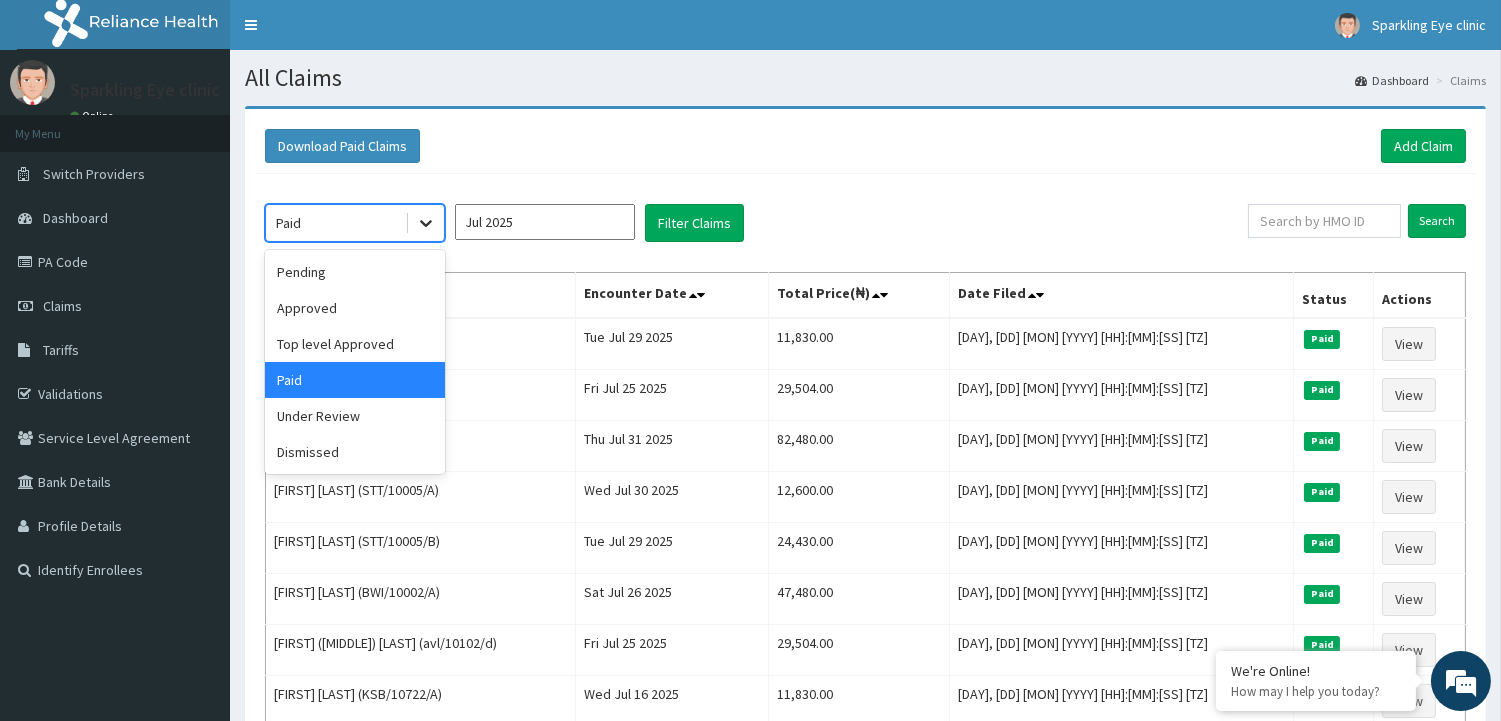 click 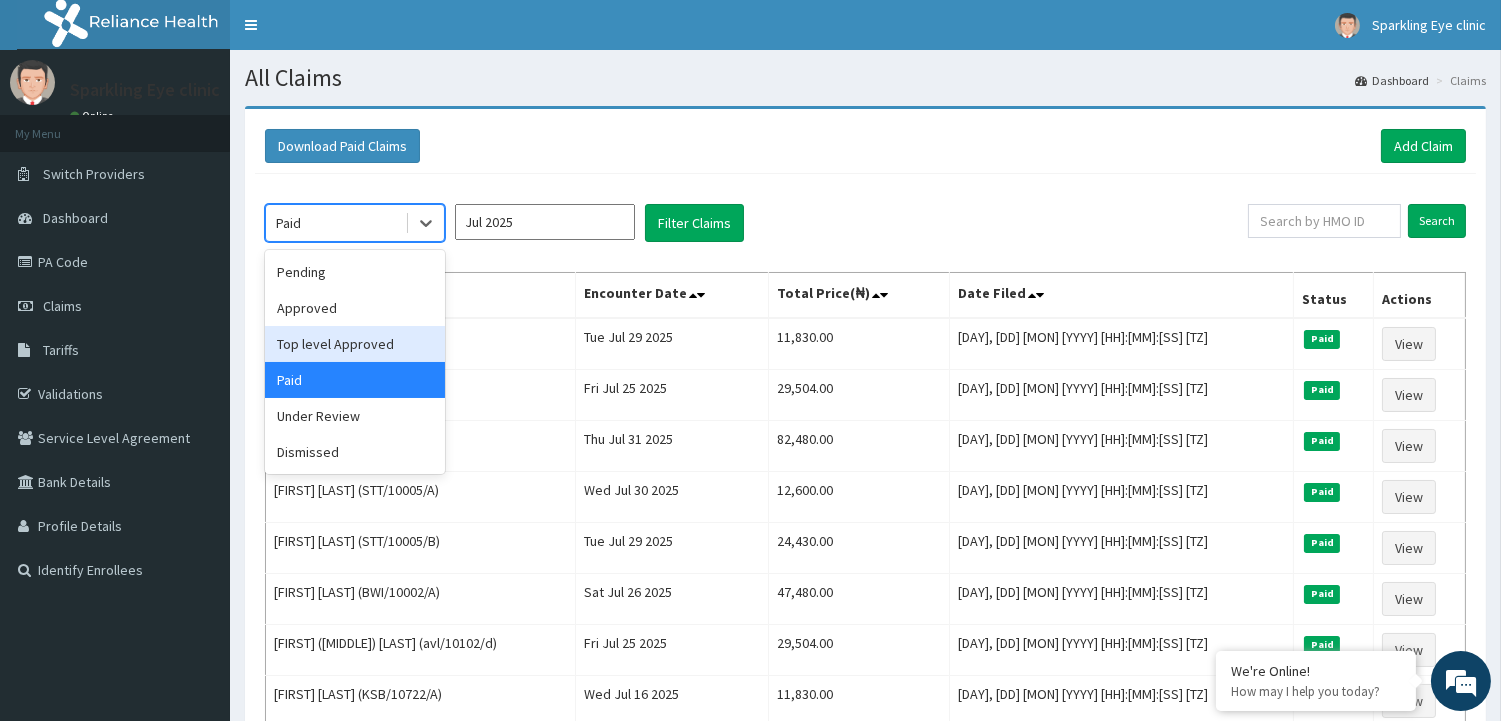 click on "Top level Approved" at bounding box center (355, 344) 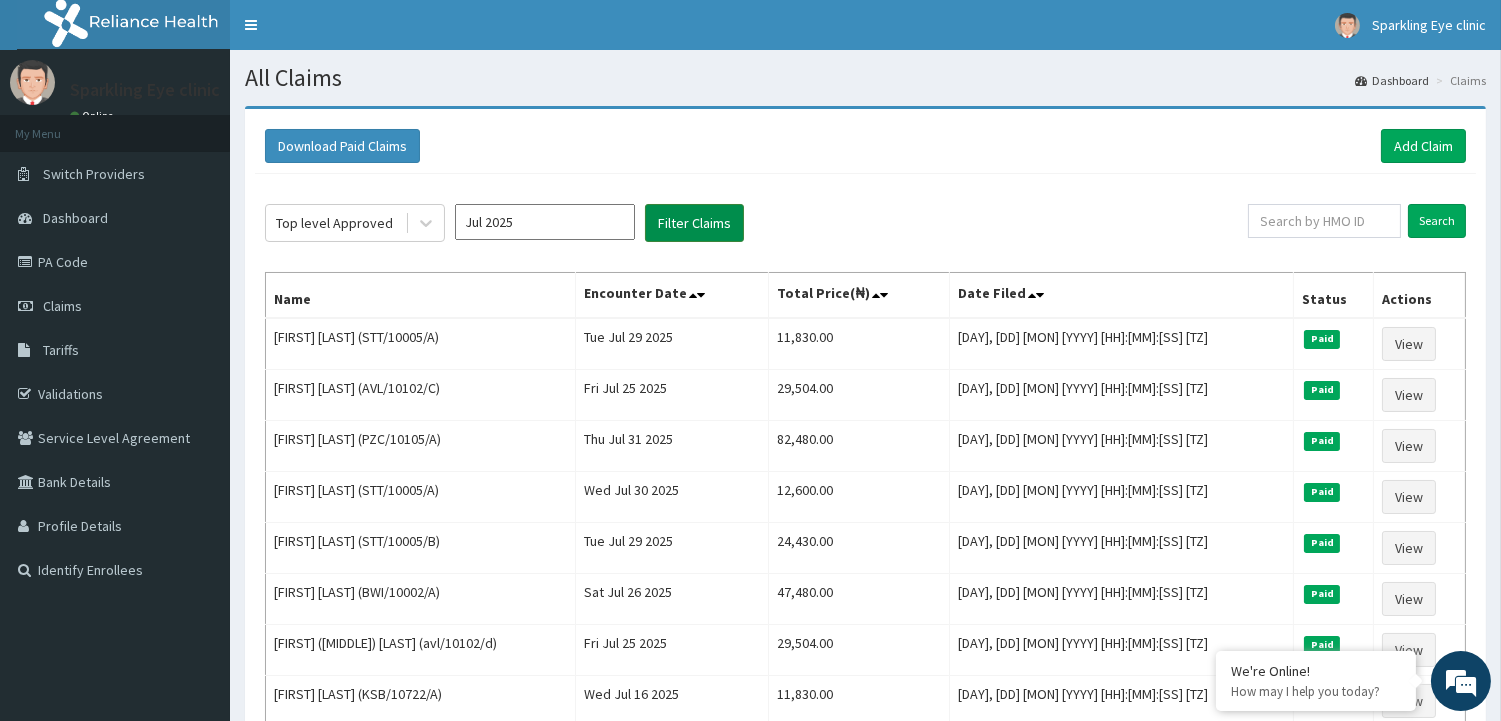 click on "Filter Claims" at bounding box center (694, 223) 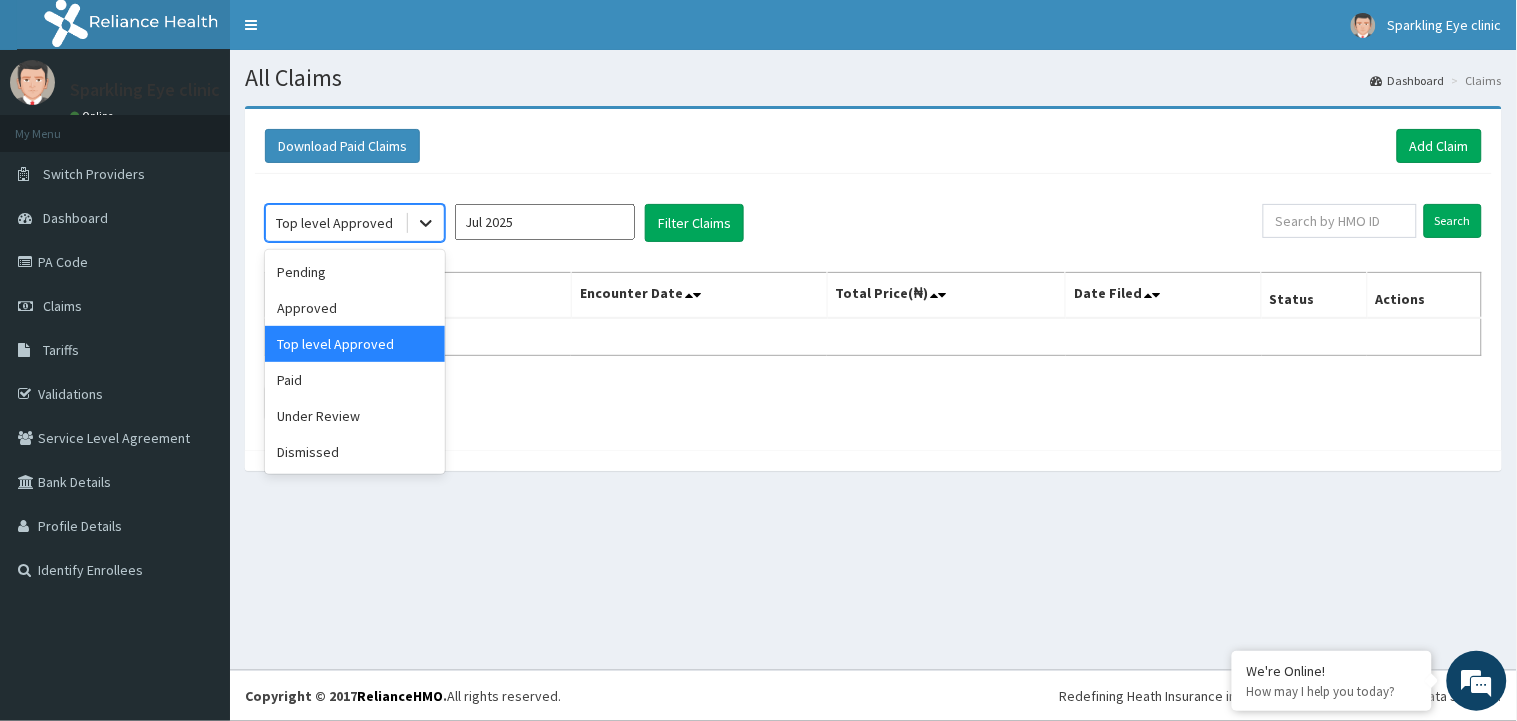 click 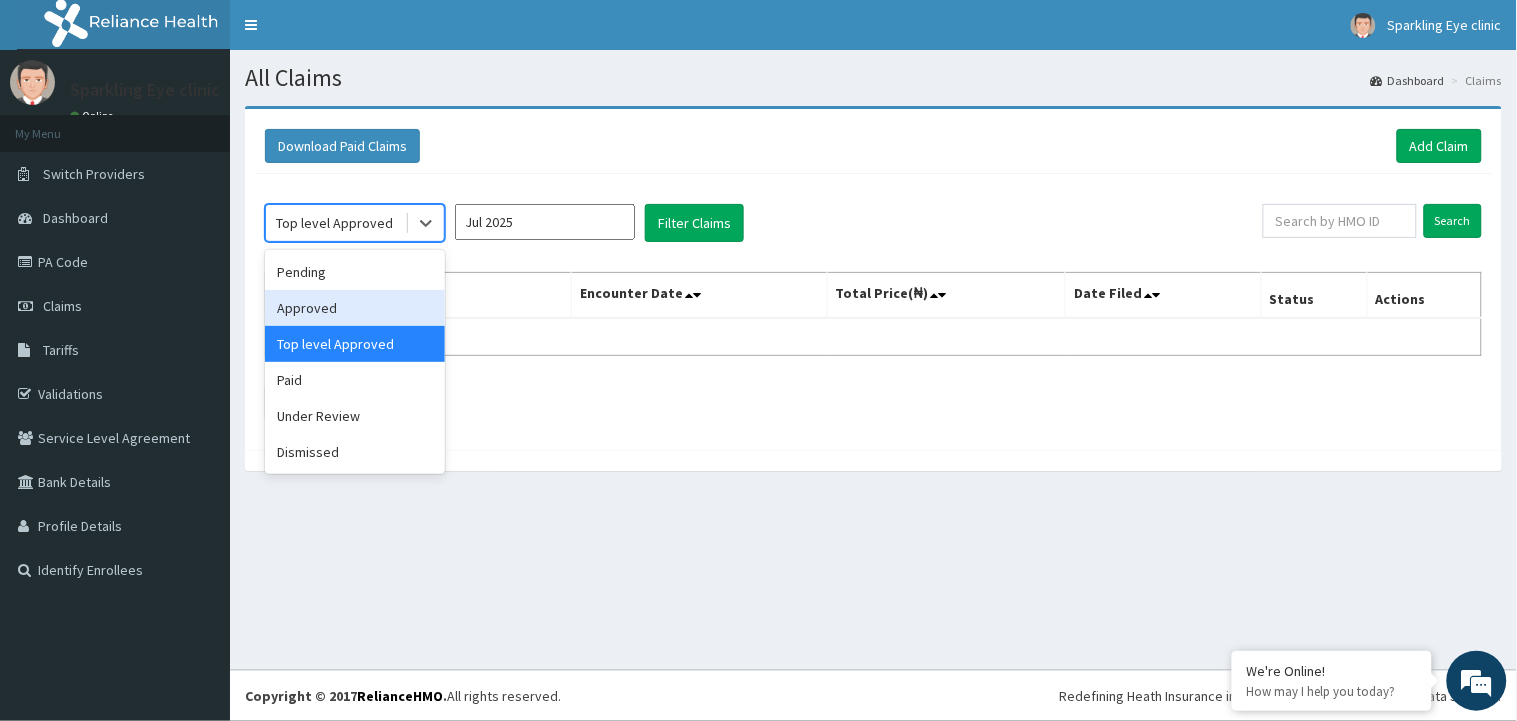 click on "Approved" at bounding box center (355, 308) 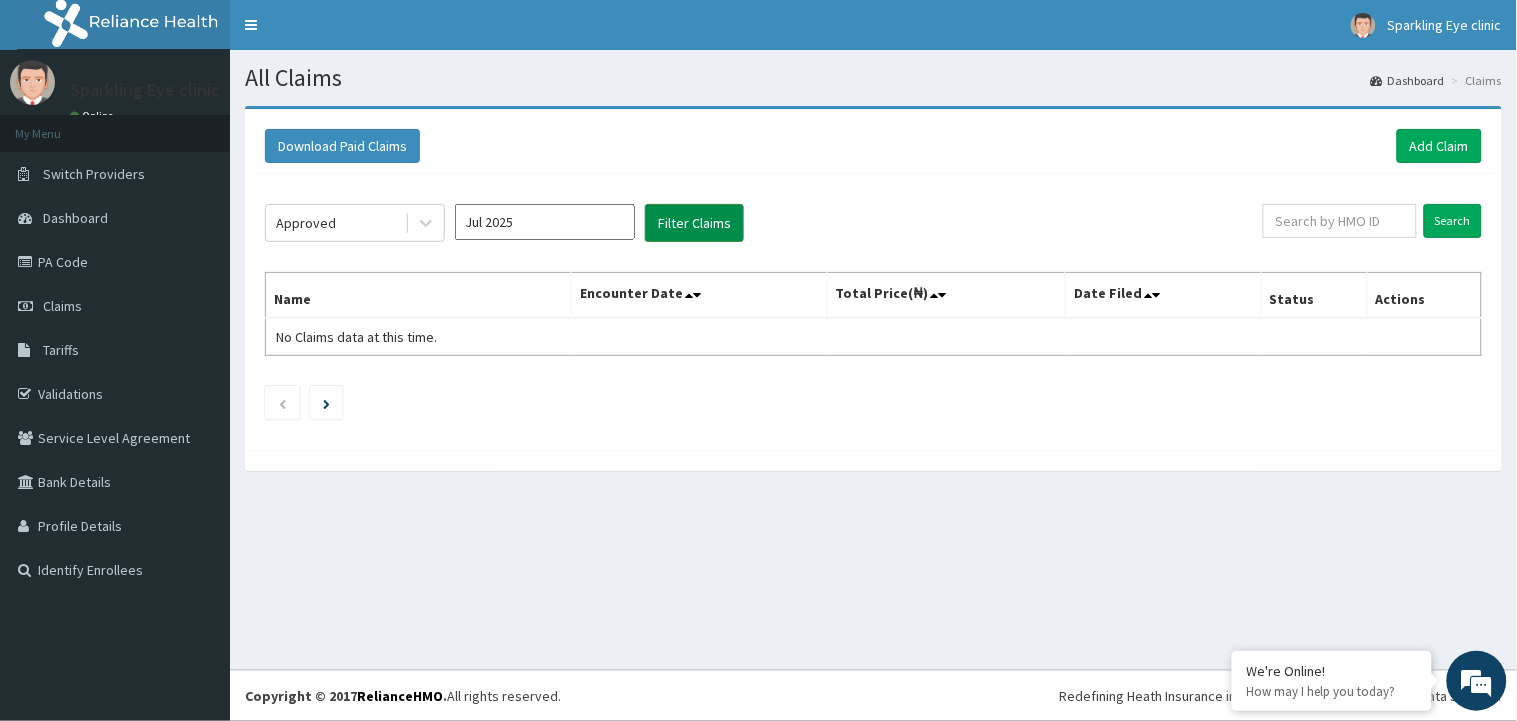 click on "Filter Claims" at bounding box center (694, 223) 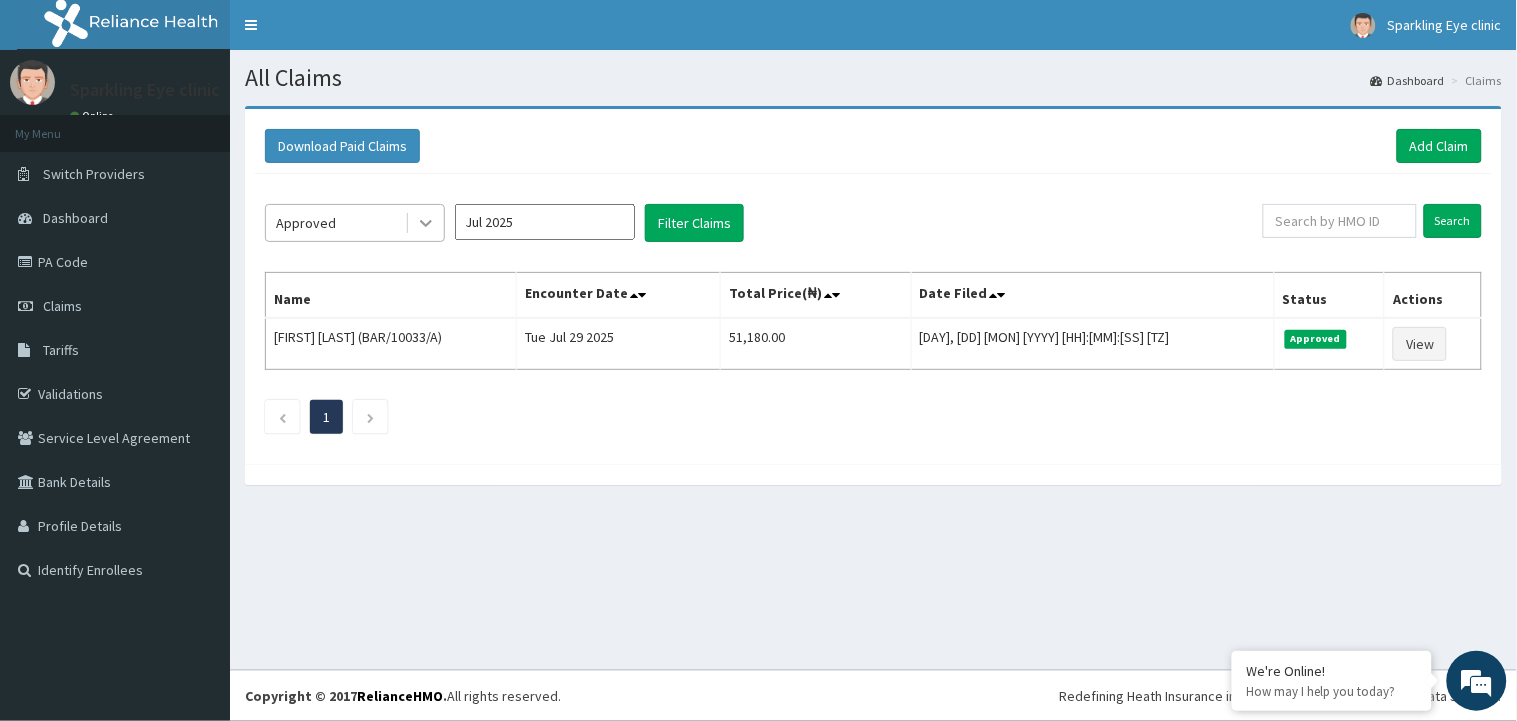 click 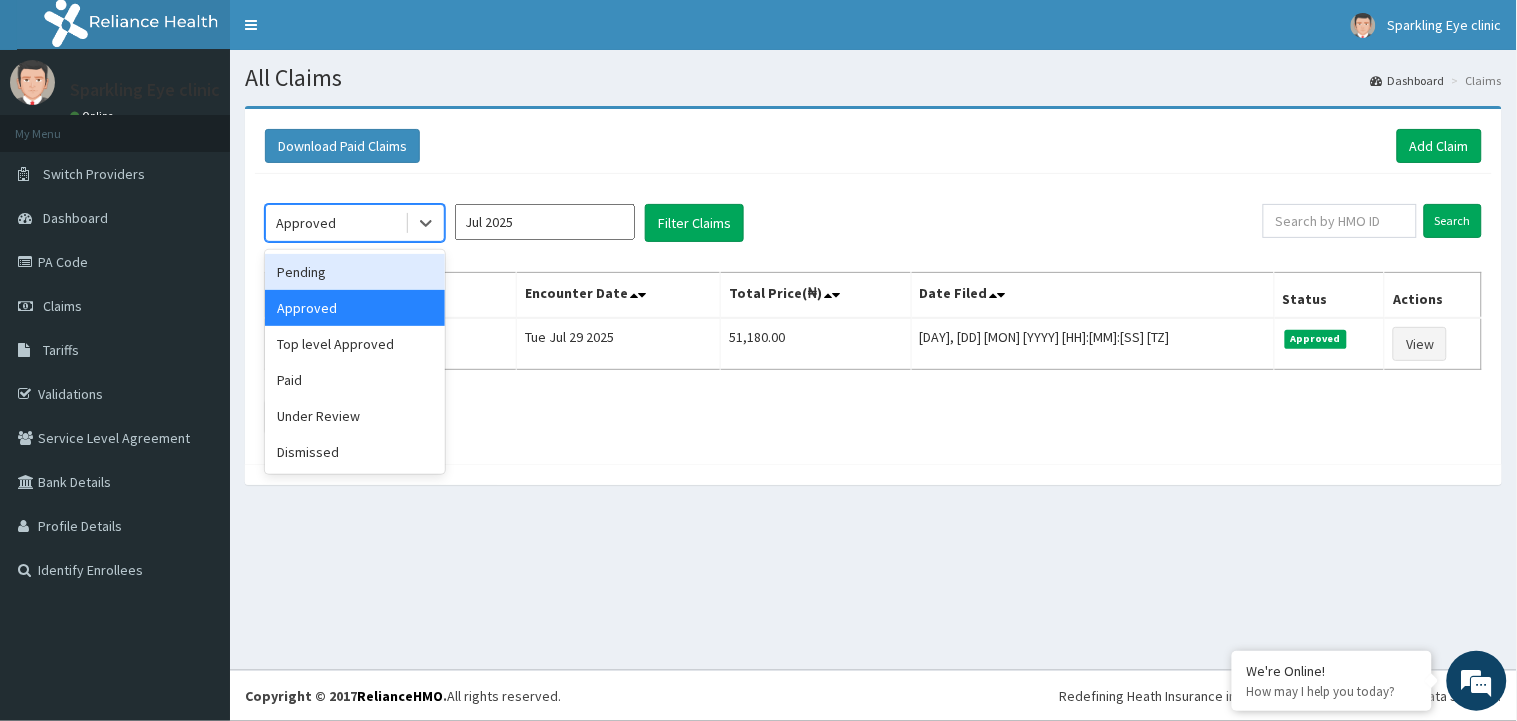 drag, startPoint x: 372, startPoint y: 268, endPoint x: 520, endPoint y: 266, distance: 148.01352 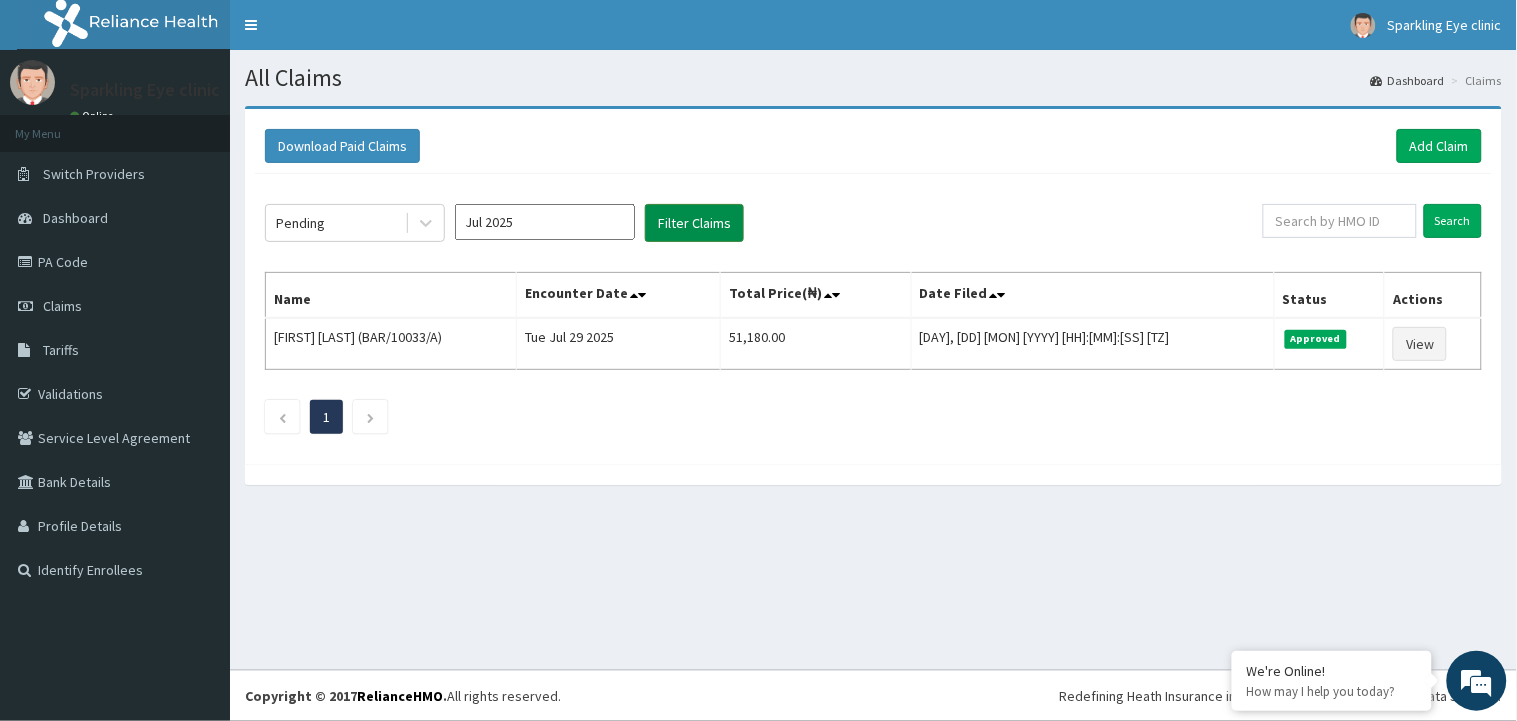 click on "Filter Claims" at bounding box center (694, 223) 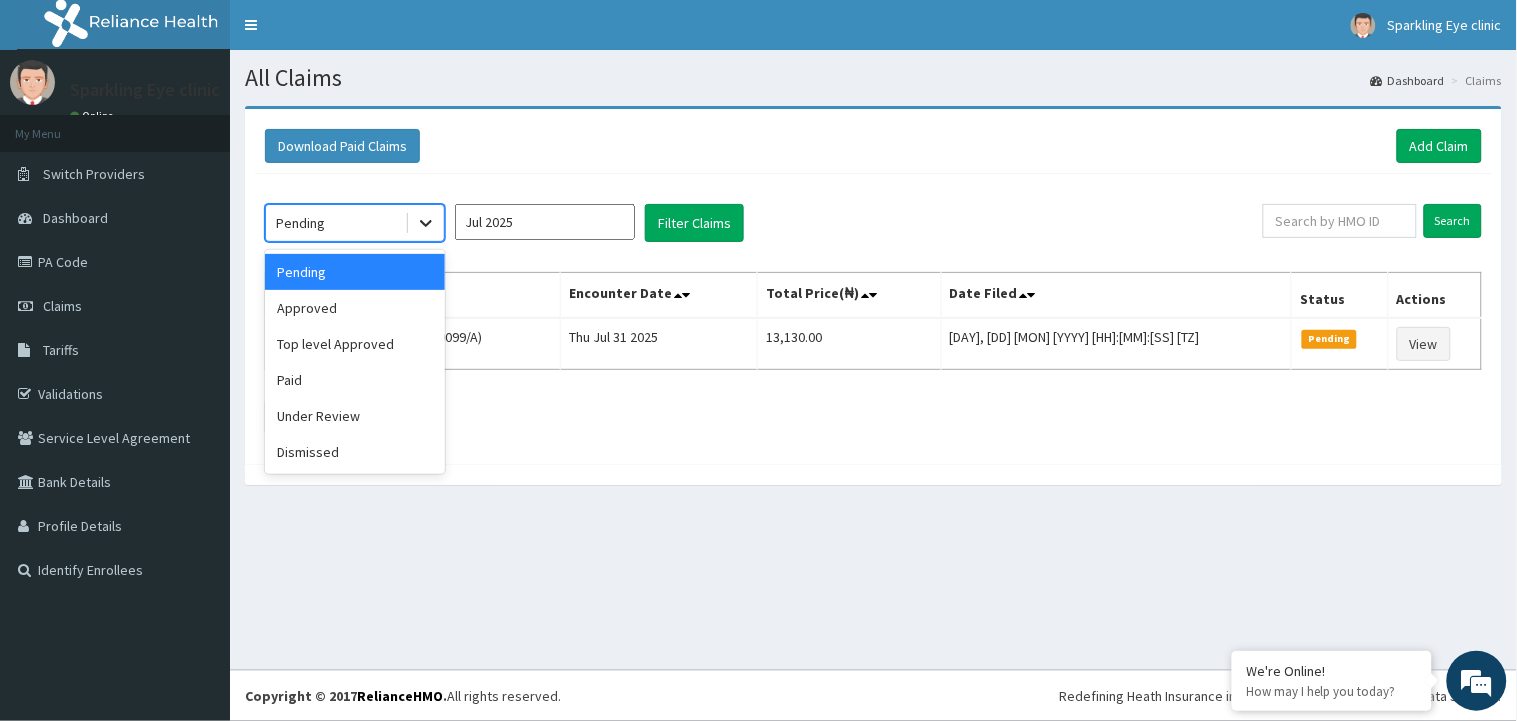 click 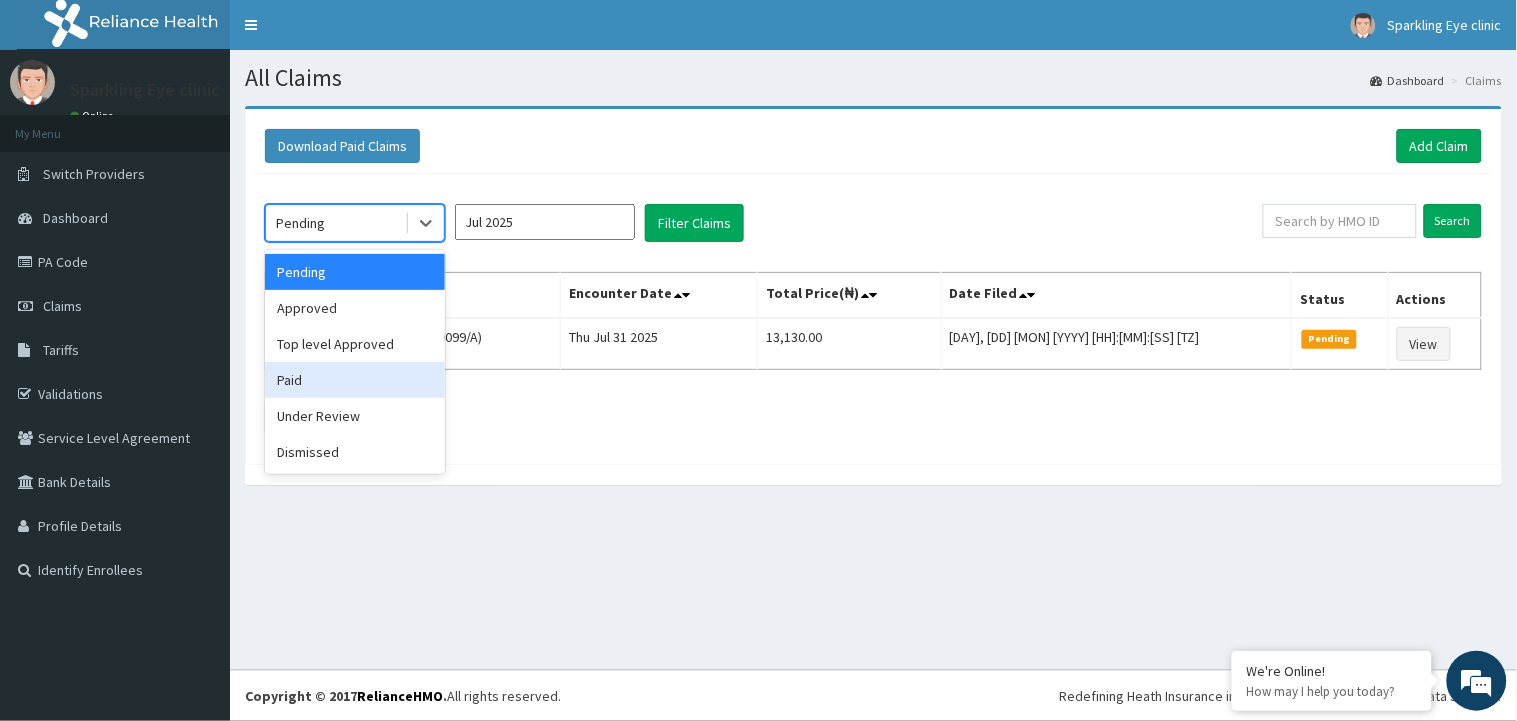 click on "Paid" at bounding box center [355, 380] 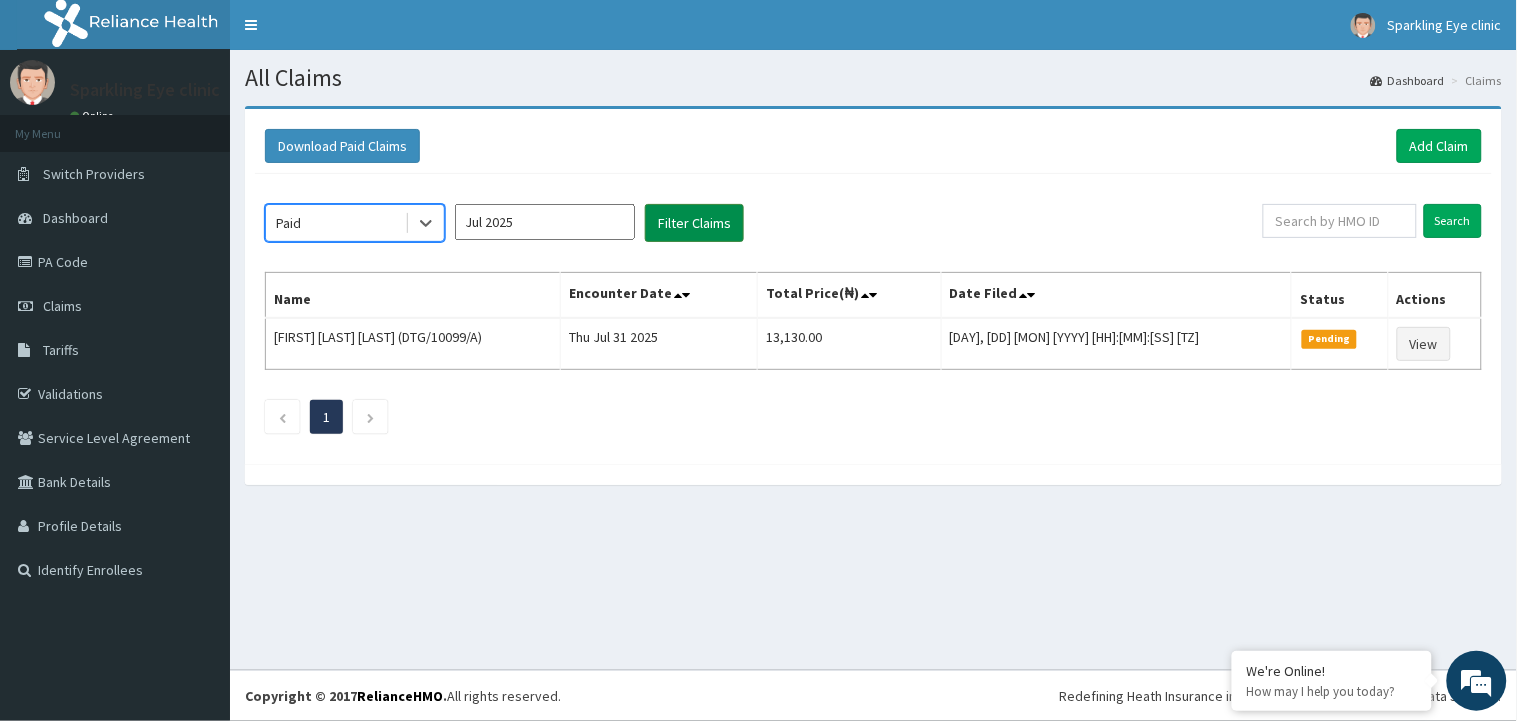 click on "Filter Claims" at bounding box center [694, 223] 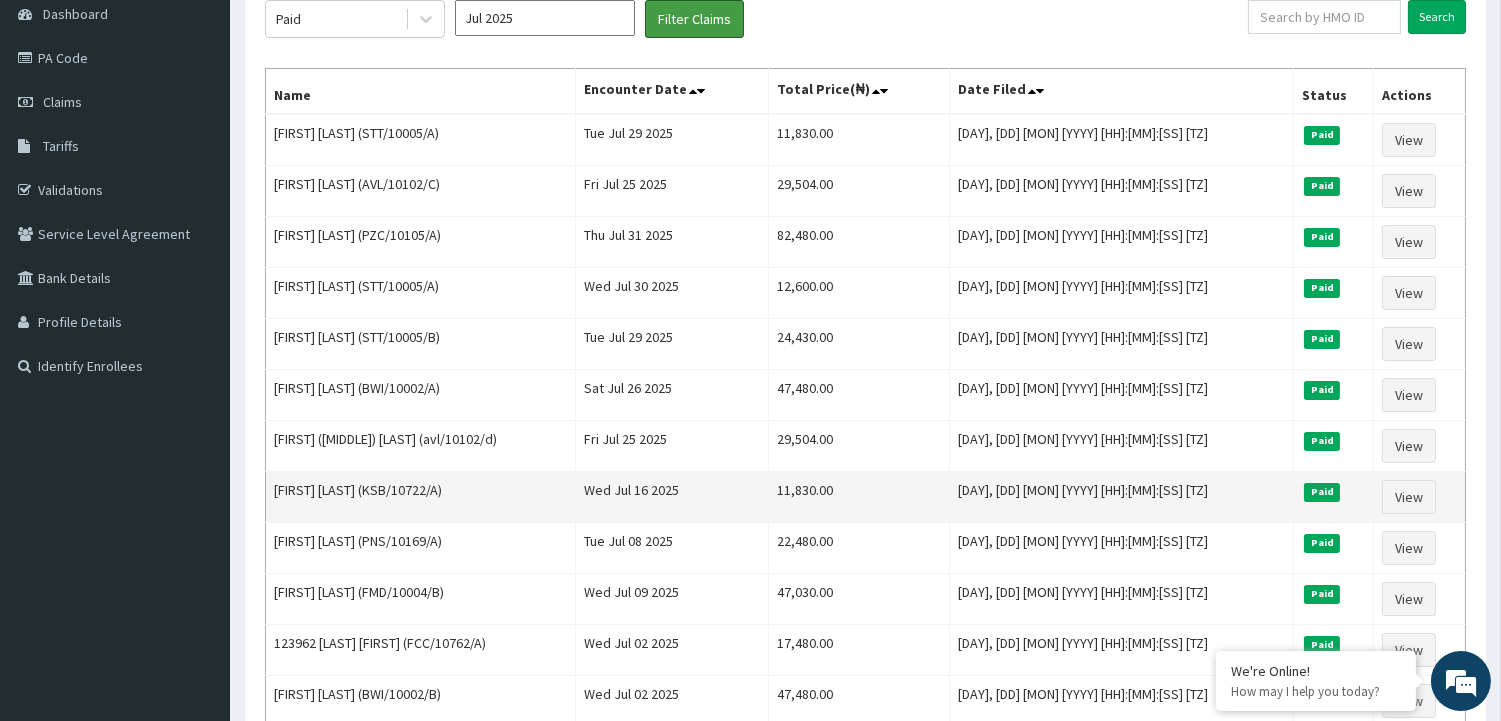 scroll, scrollTop: 222, scrollLeft: 0, axis: vertical 